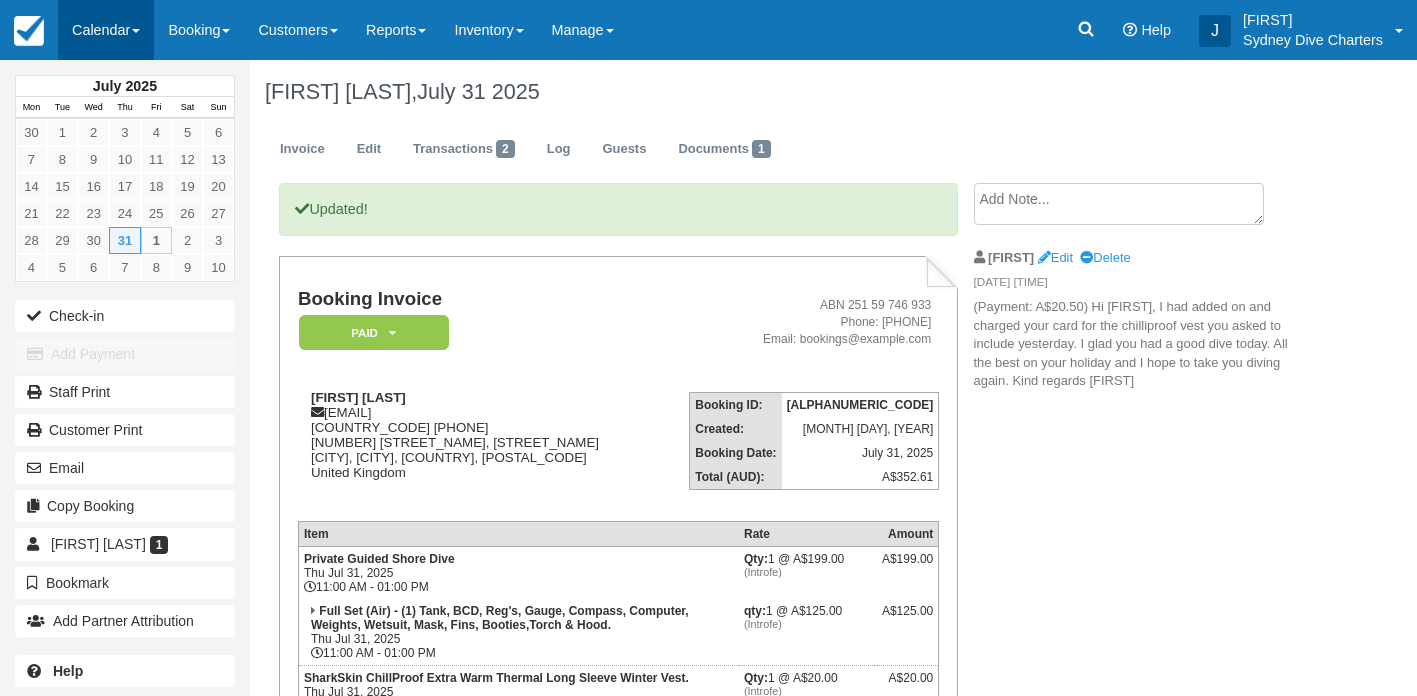 scroll, scrollTop: 0, scrollLeft: 0, axis: both 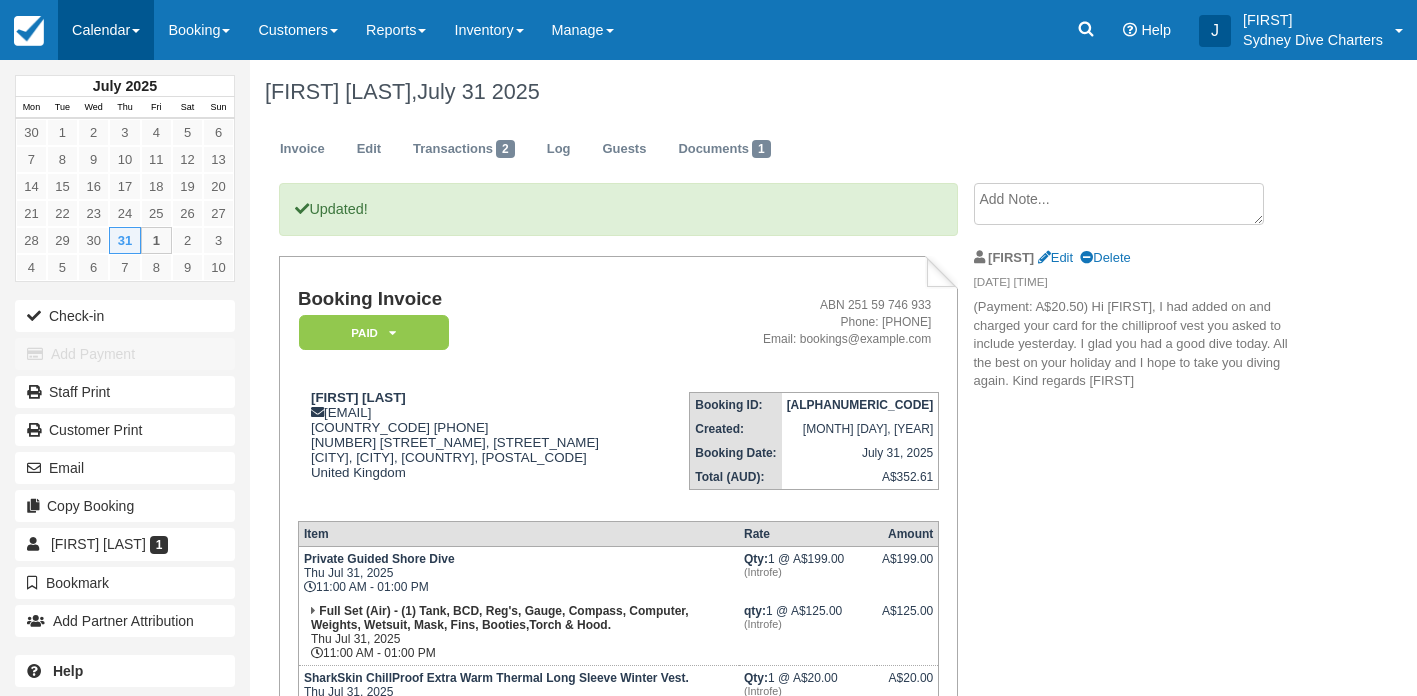 click on "Calendar" at bounding box center [106, 30] 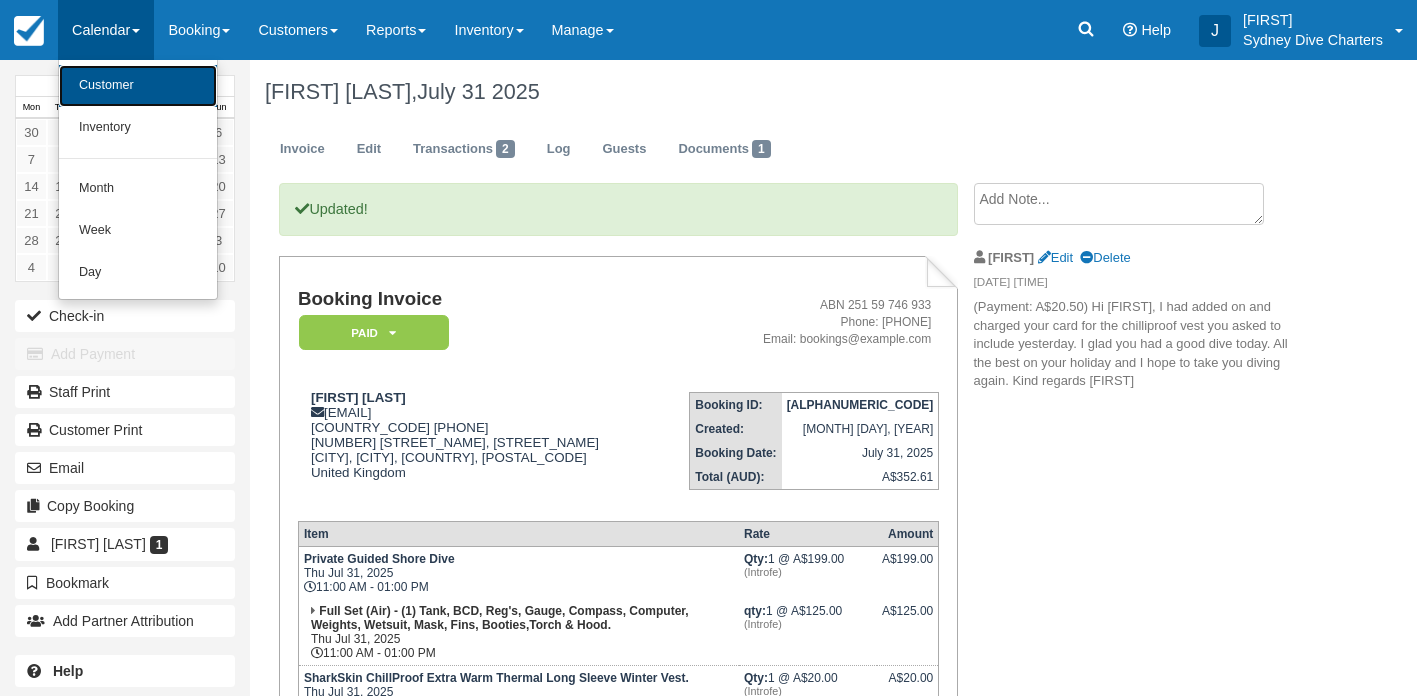 click on "Customer" at bounding box center [138, 86] 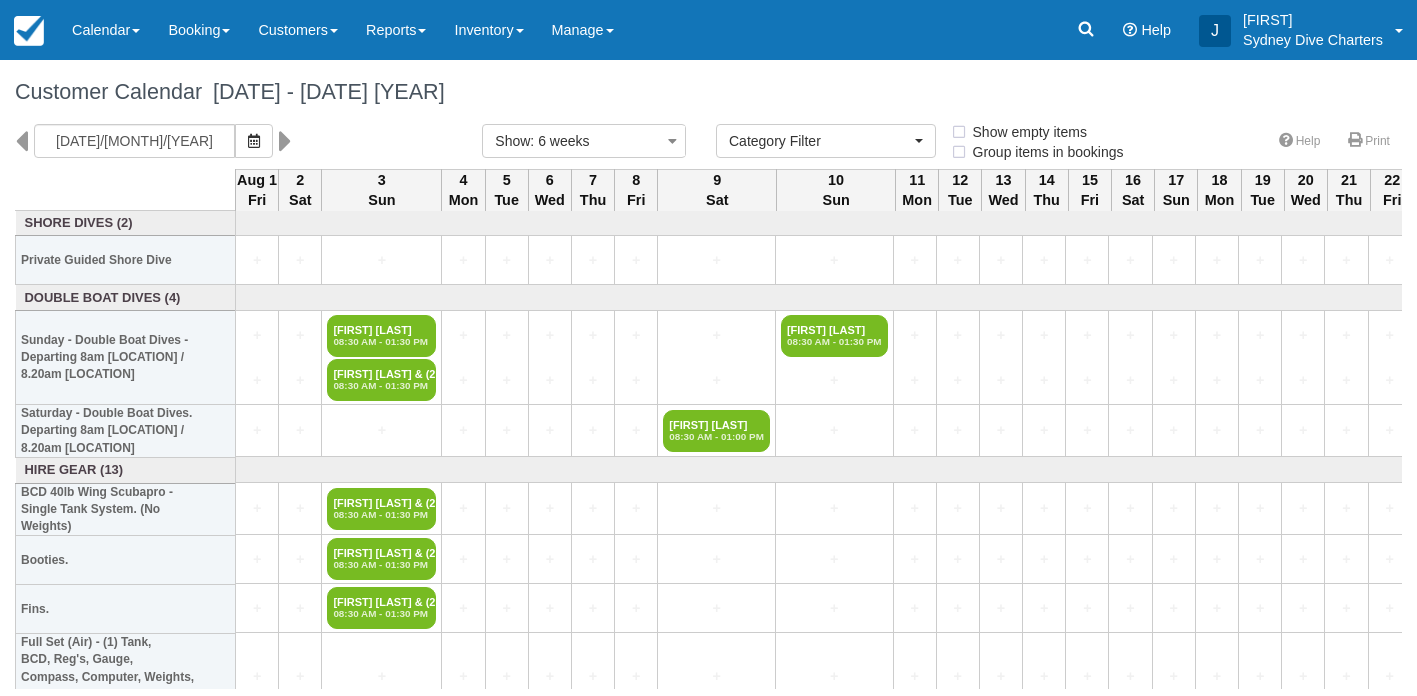 select 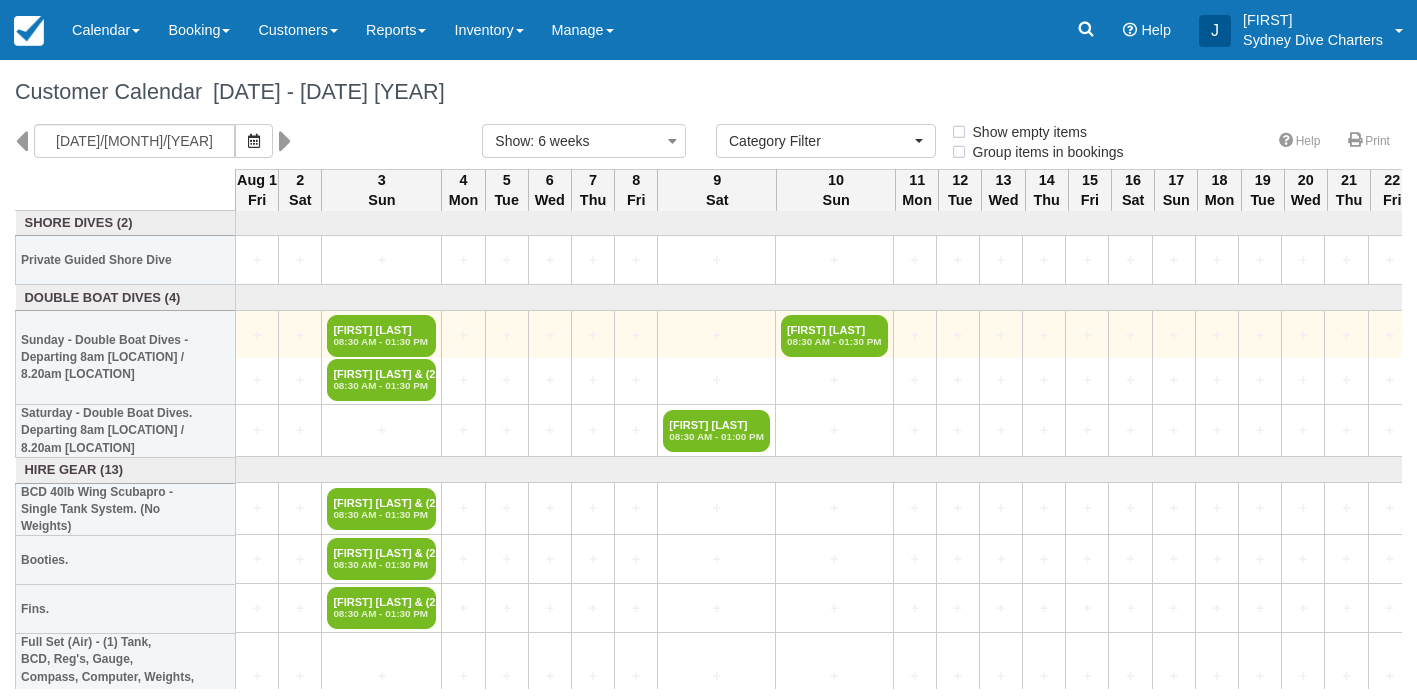 scroll, scrollTop: 0, scrollLeft: 0, axis: both 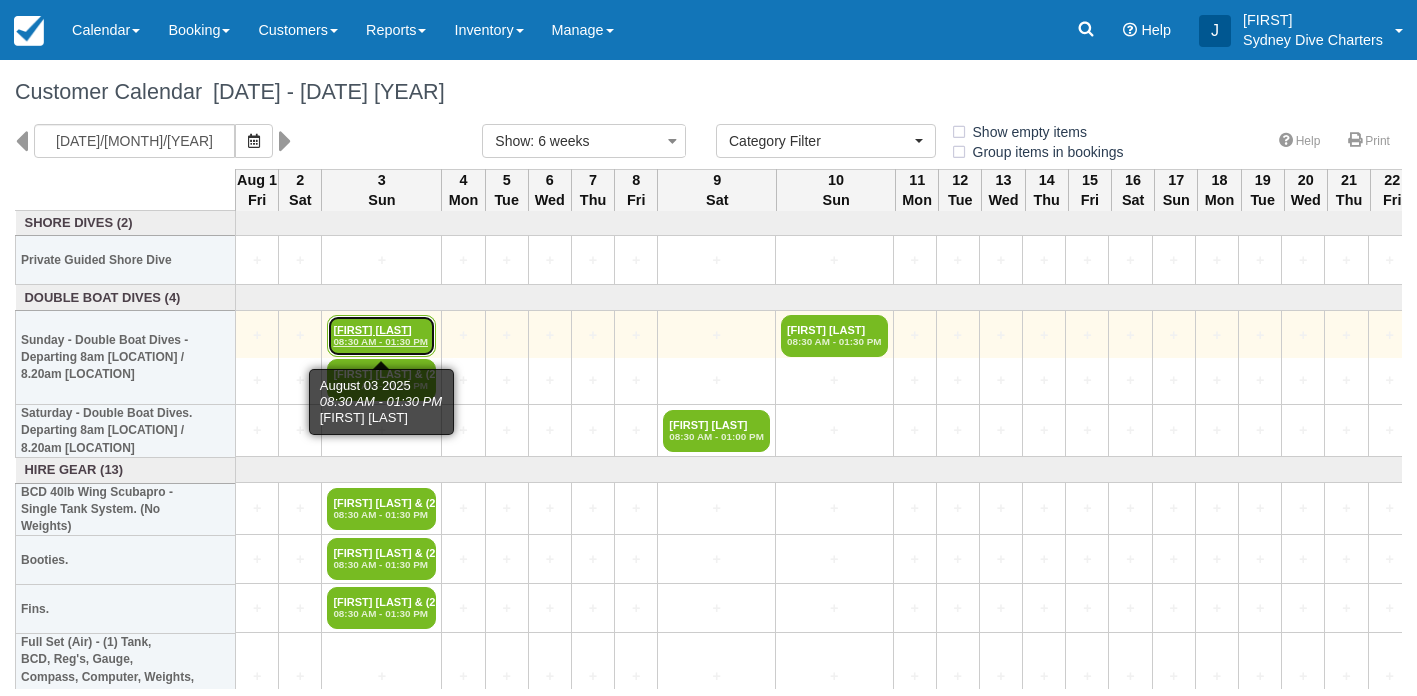 click on "08:30 AM - 01:30 PM" at bounding box center (381, 342) 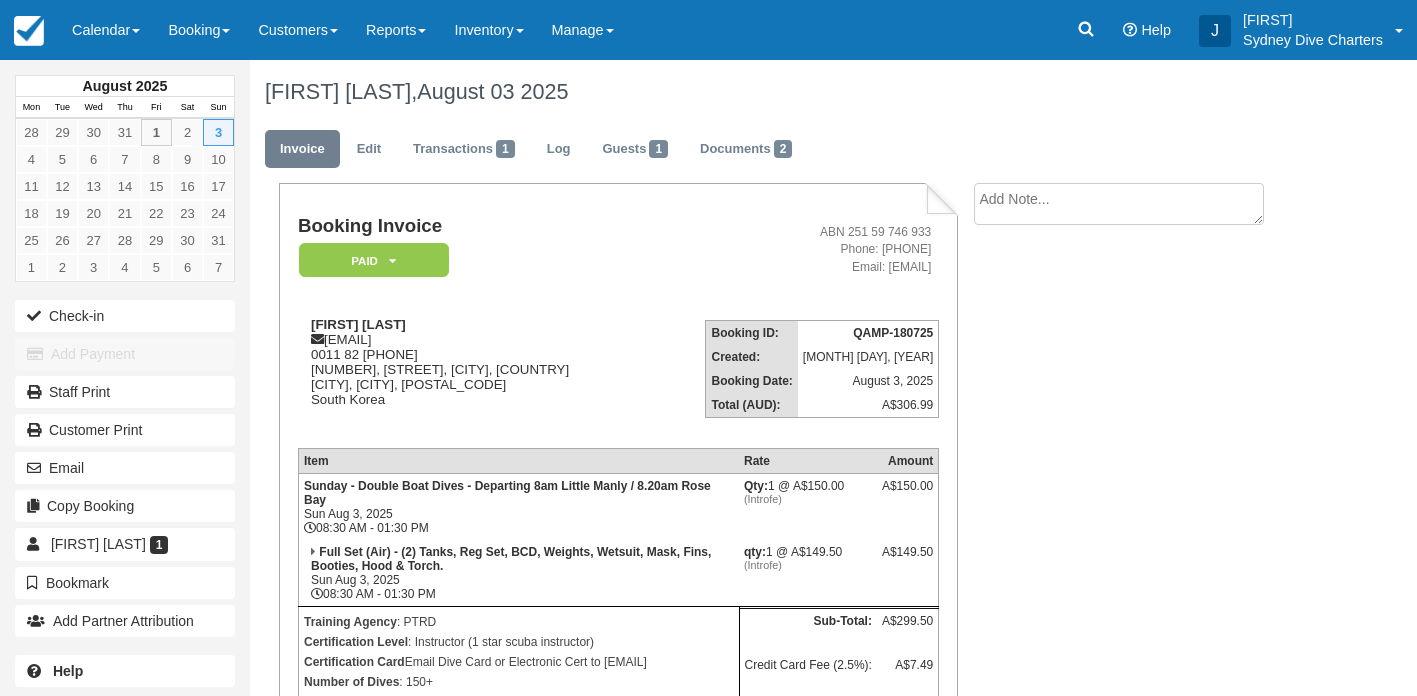 scroll, scrollTop: 0, scrollLeft: 0, axis: both 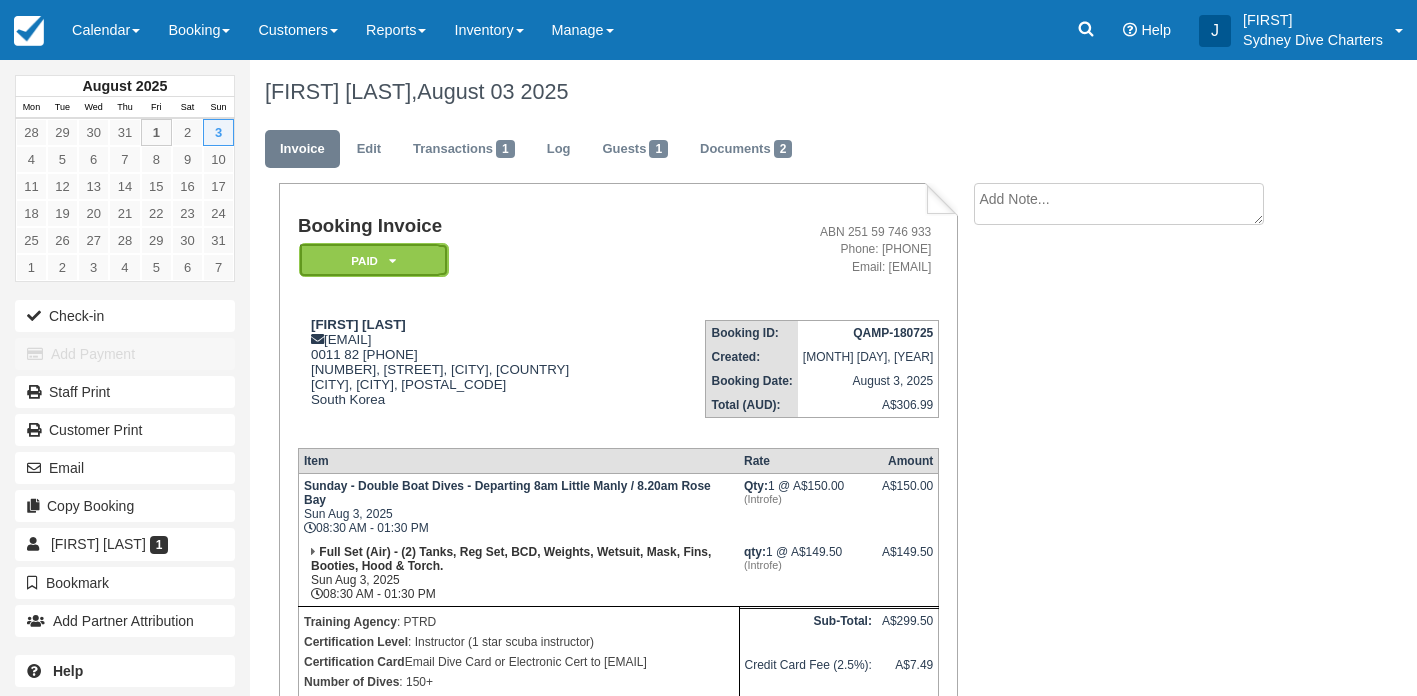 click on "Paid" at bounding box center [374, 260] 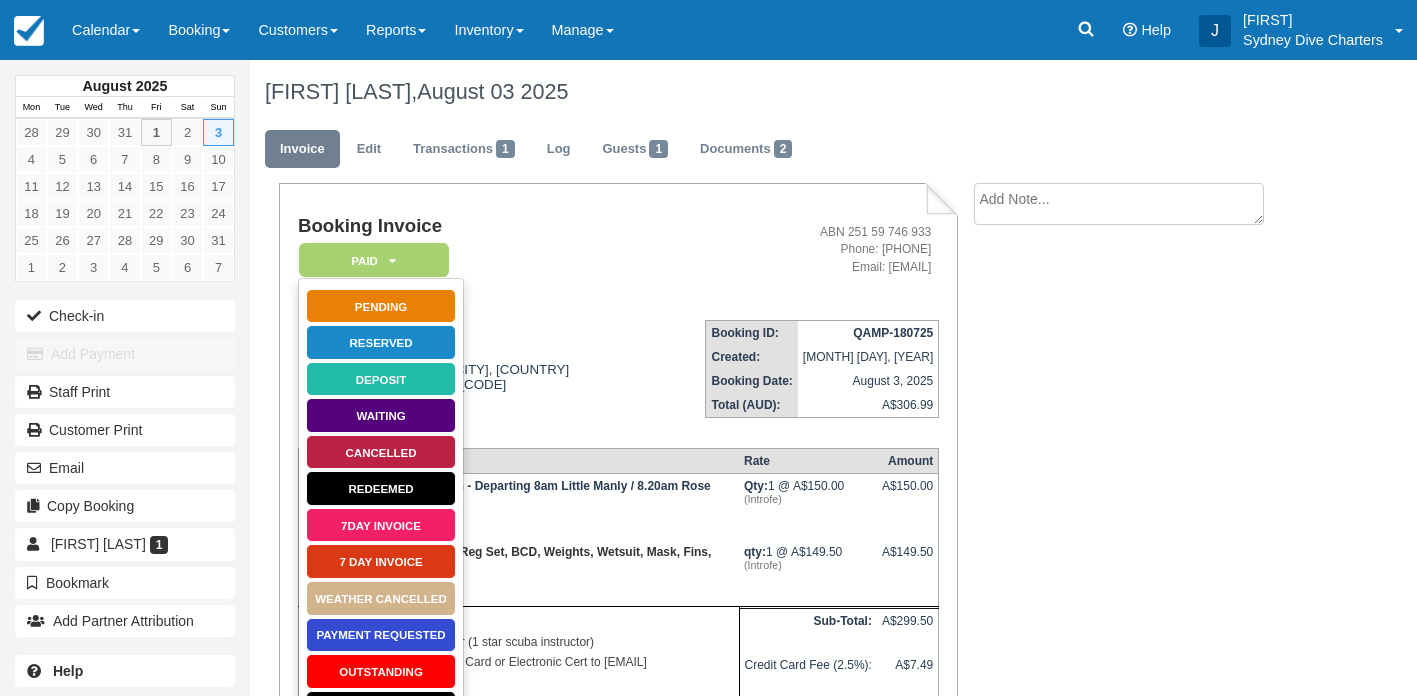 click on "Booking ID:
QAMP-180725
Created:
July 18, 2025
Booking Date:
August 3, 2025
Total (AUD):
A$306.99" at bounding box center (790, 368) 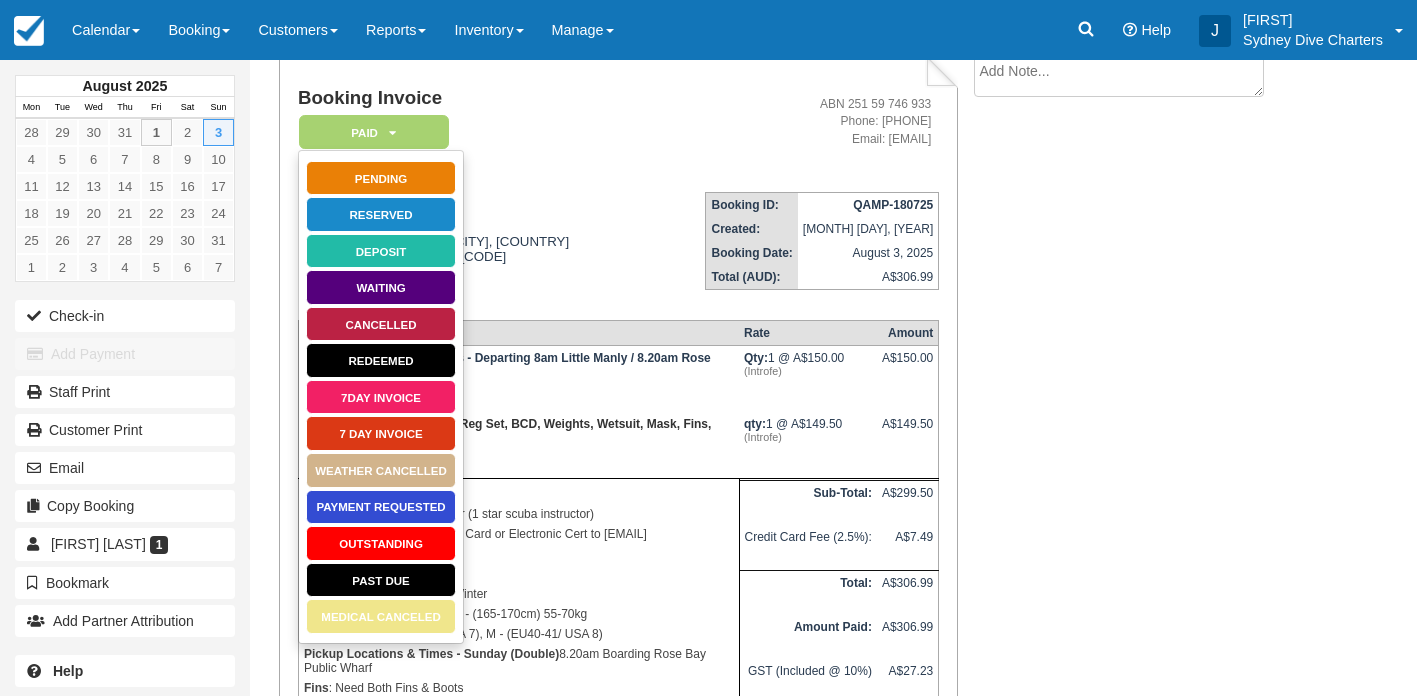scroll, scrollTop: 191, scrollLeft: 0, axis: vertical 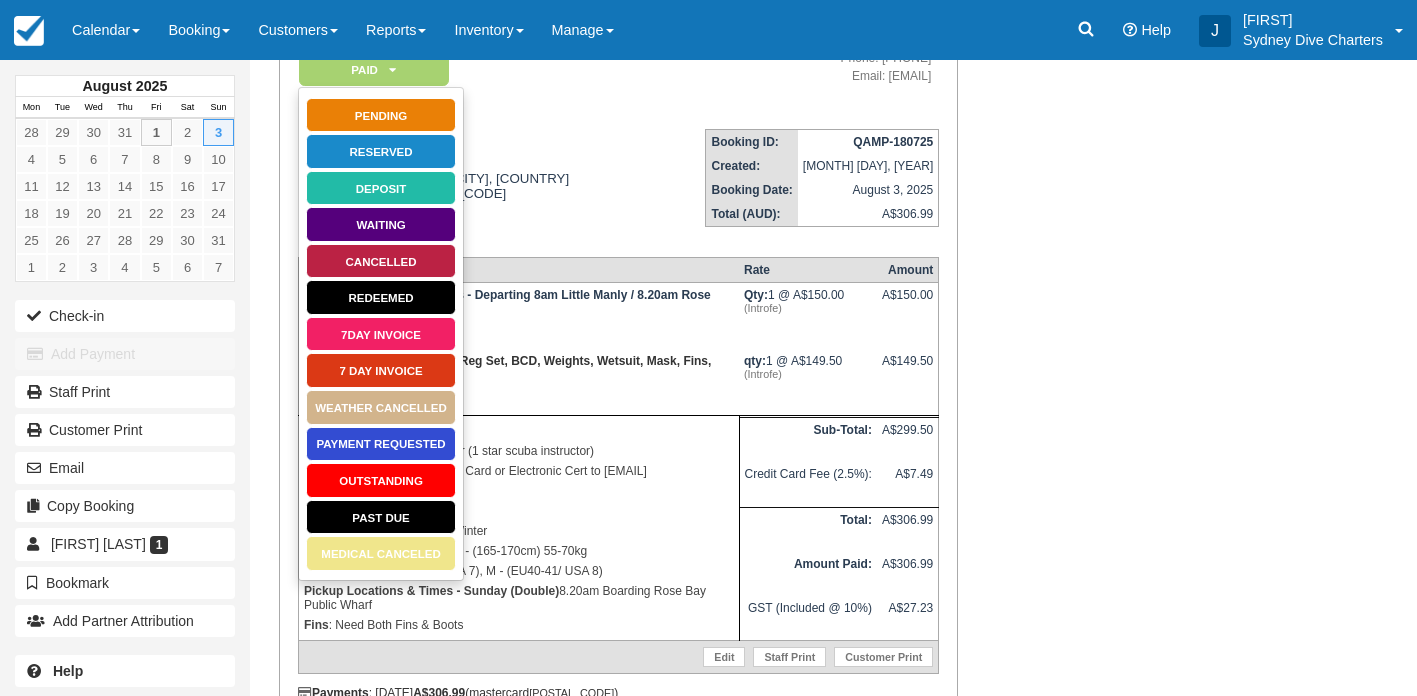 click on "Training Agency : PTRD" at bounding box center [519, 431] 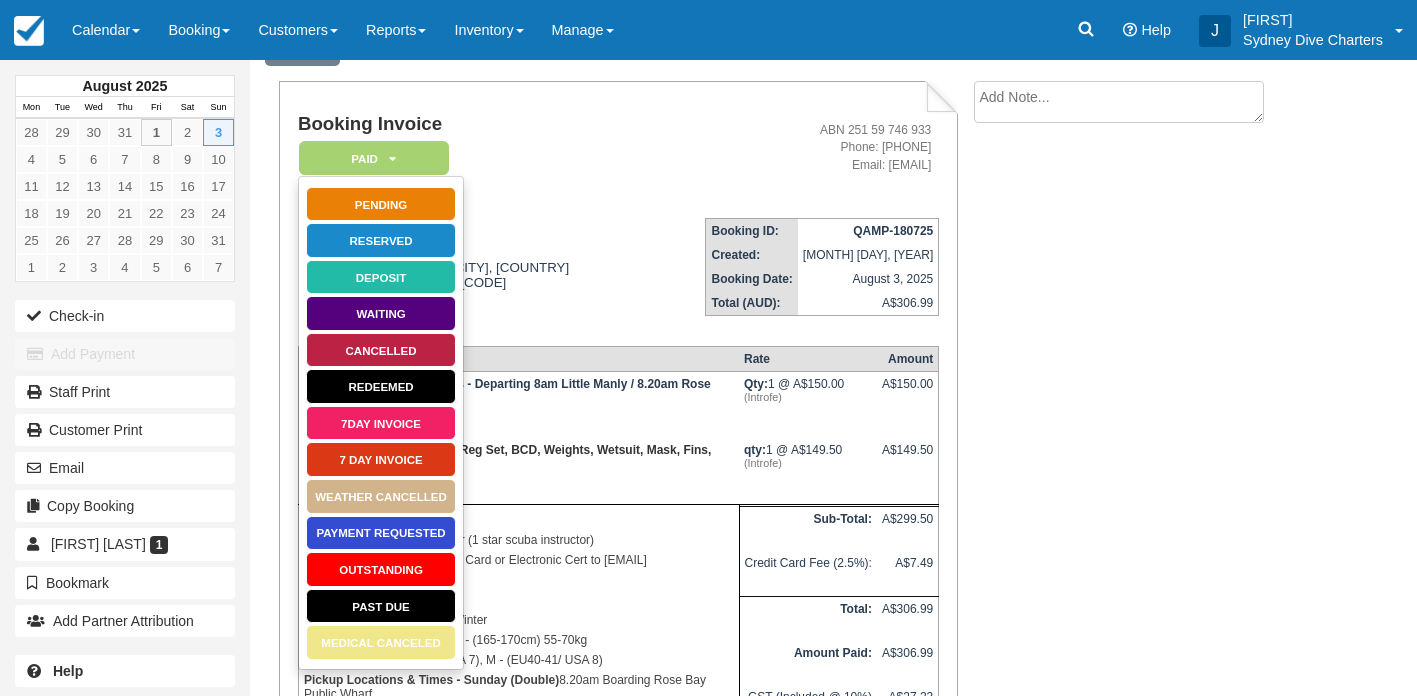 scroll, scrollTop: 29, scrollLeft: 0, axis: vertical 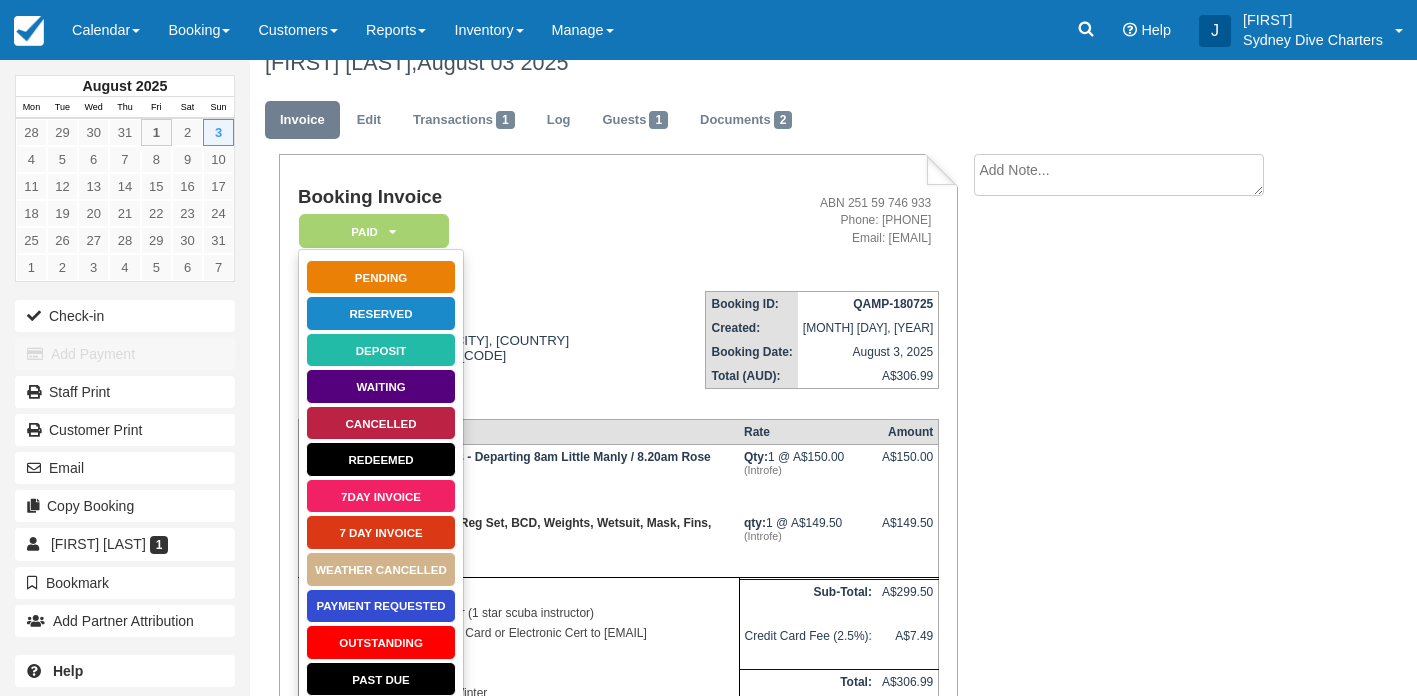 click on "Invoice
Edit
Transactions  1
Log
Guests  1
Documents  2" at bounding box center [781, 125] 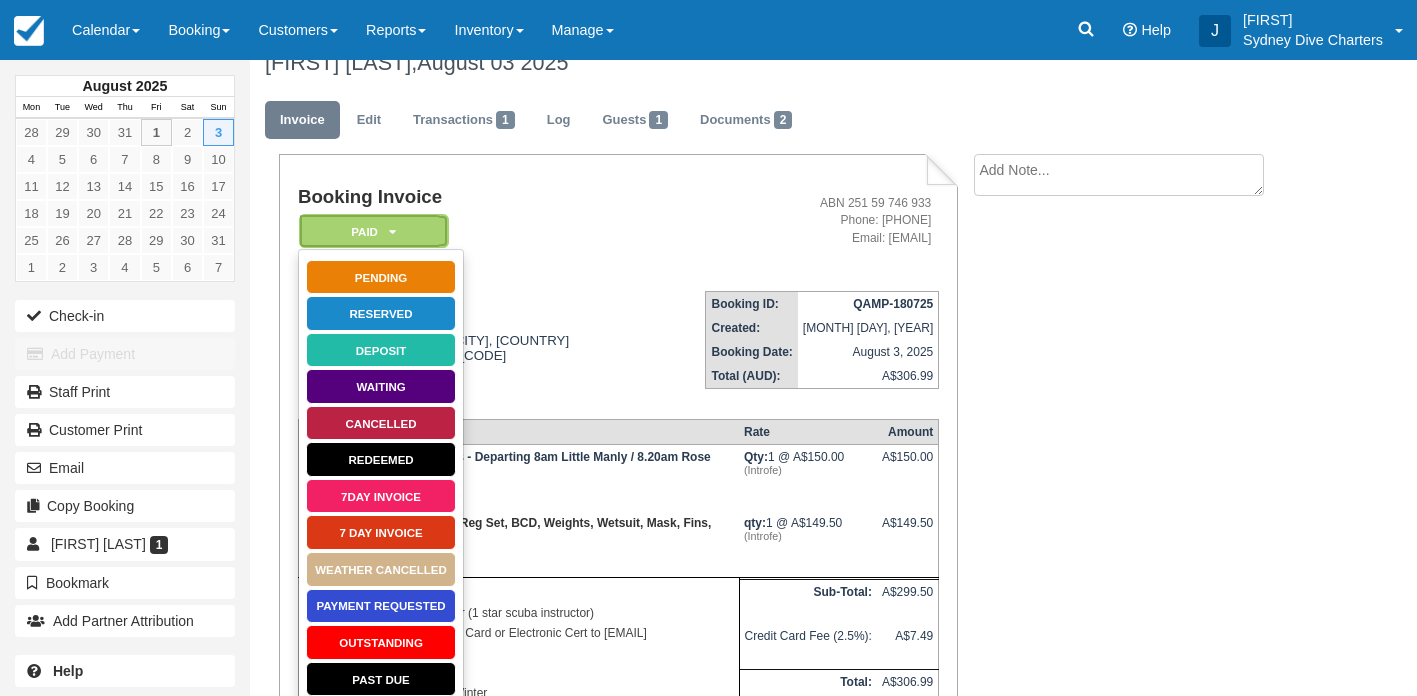 click on "Paid" at bounding box center [374, 231] 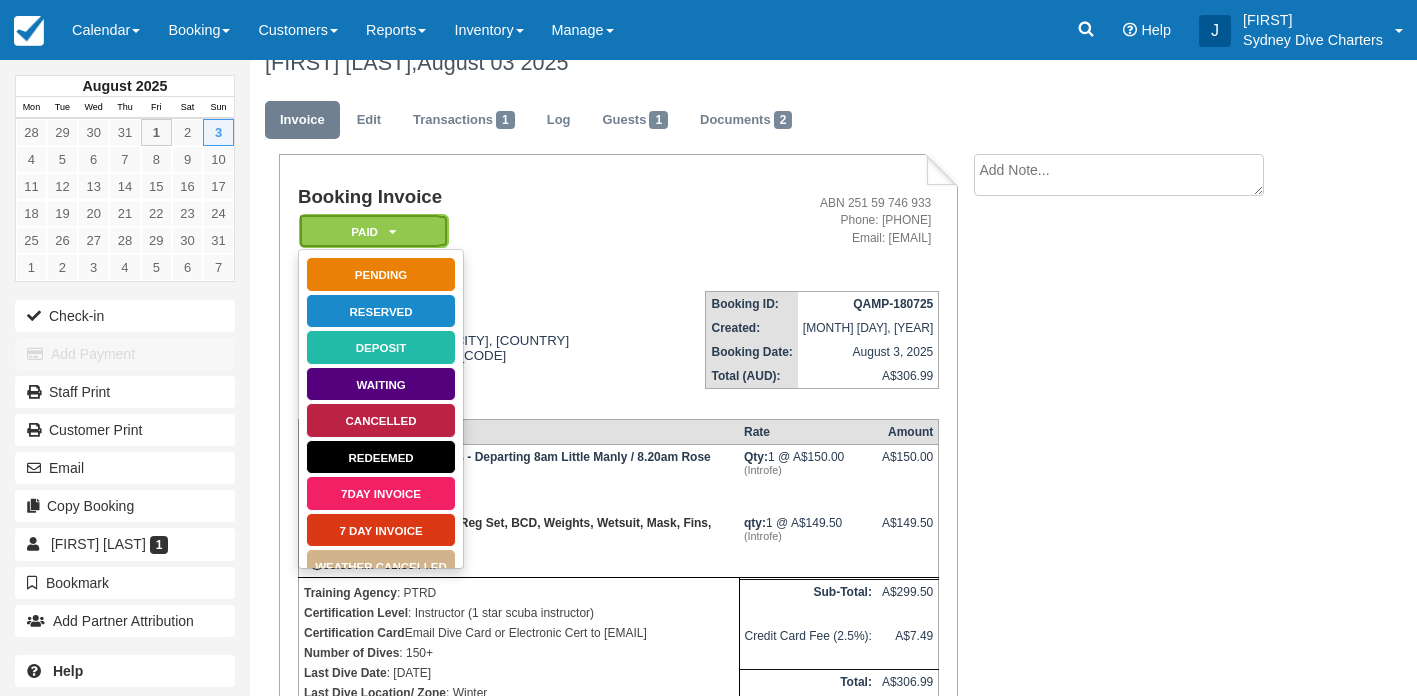 scroll, scrollTop: 0, scrollLeft: 0, axis: both 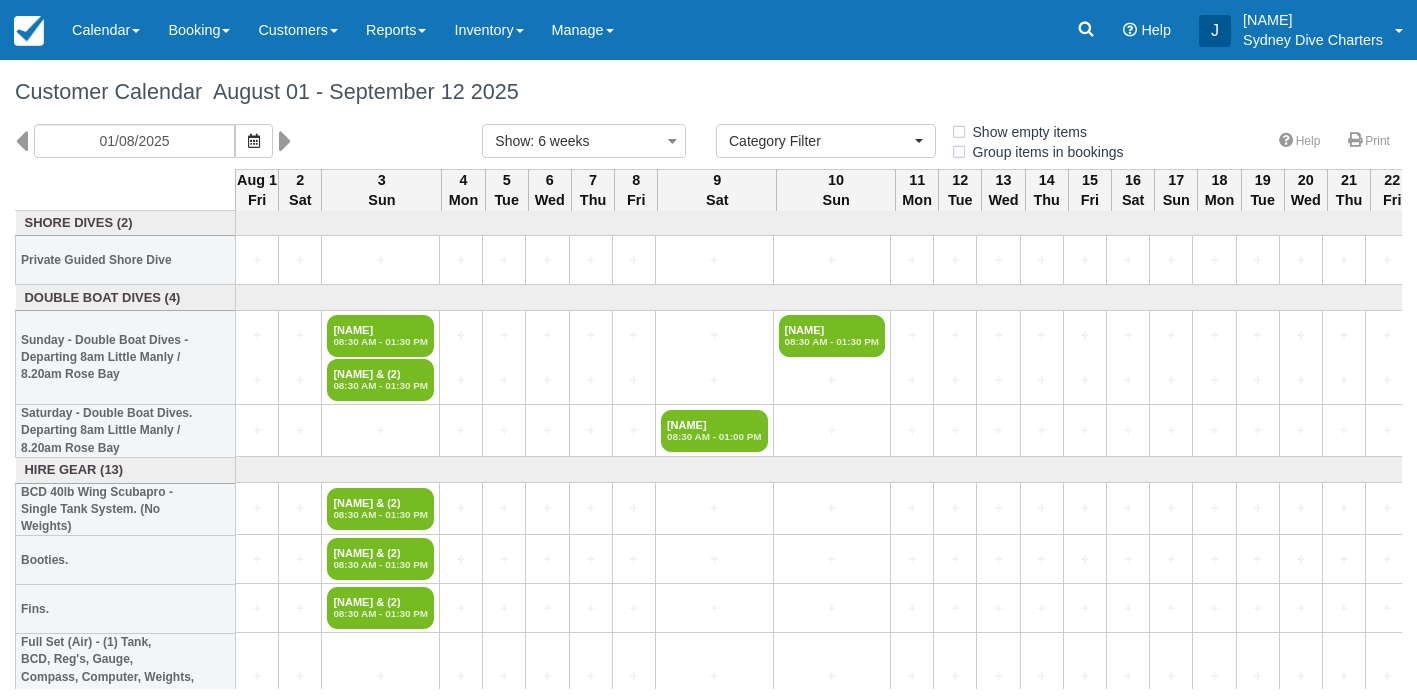 select 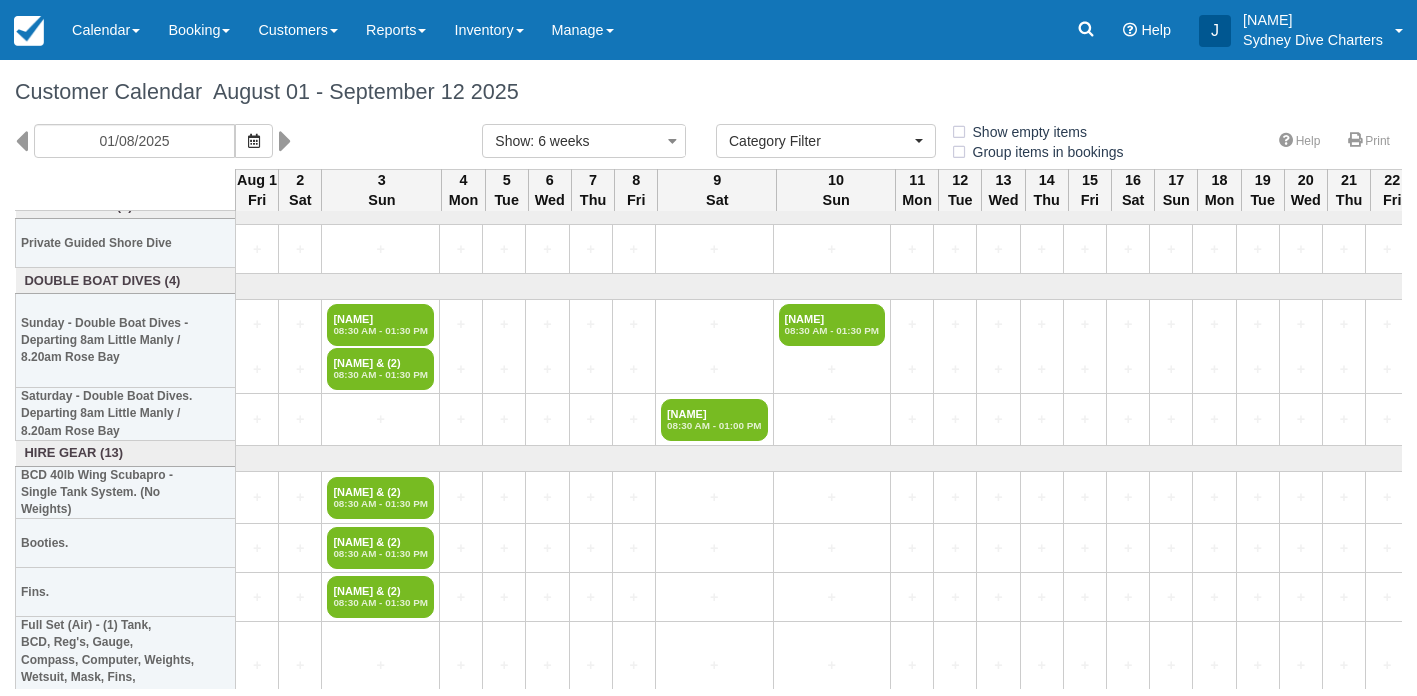 scroll, scrollTop: 18, scrollLeft: 0, axis: vertical 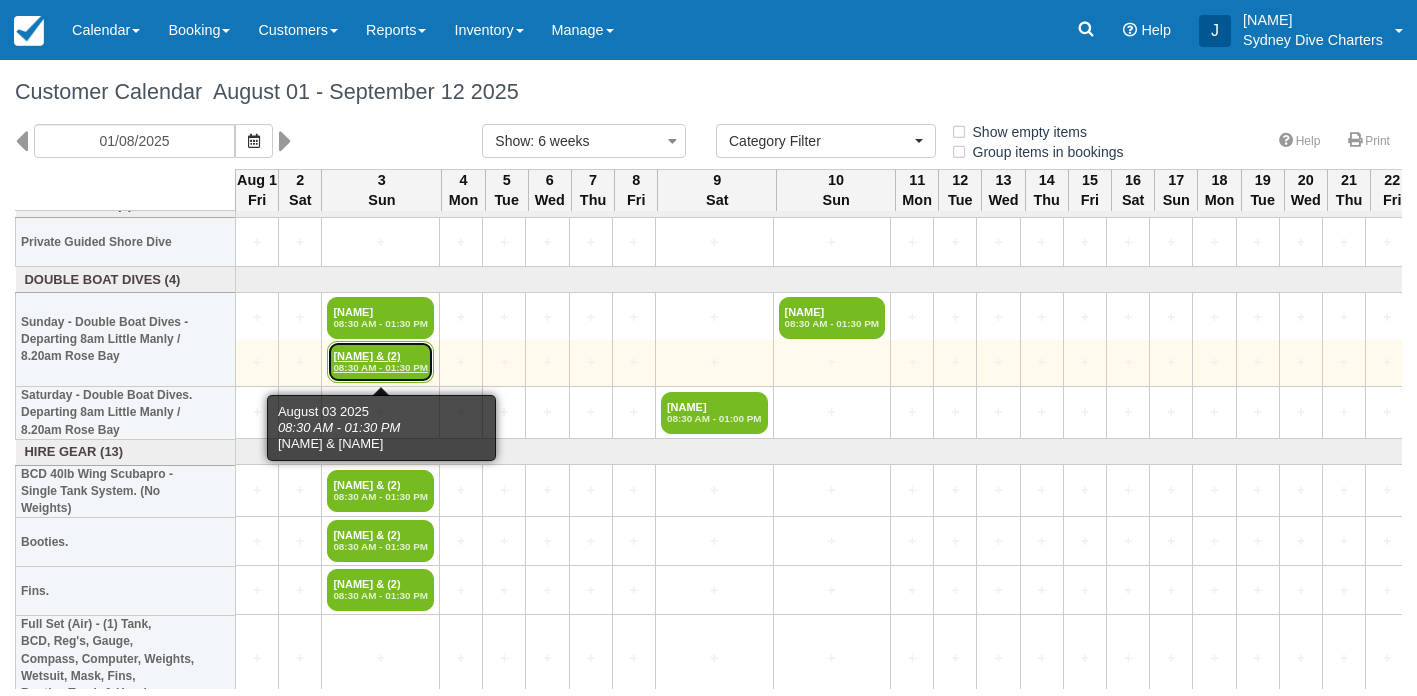 click on "Sébastien Beau & (2)  08:30 AM - 01:30 PM" at bounding box center [380, 362] 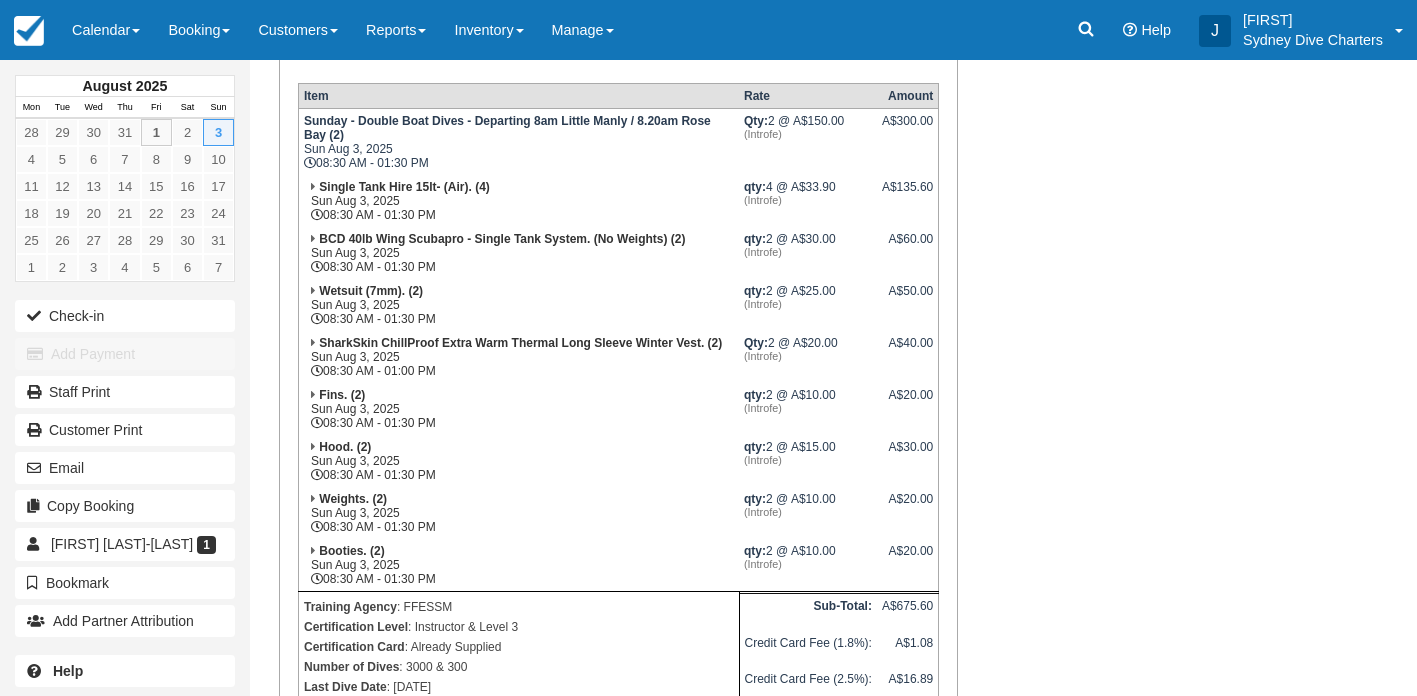 scroll, scrollTop: 0, scrollLeft: 0, axis: both 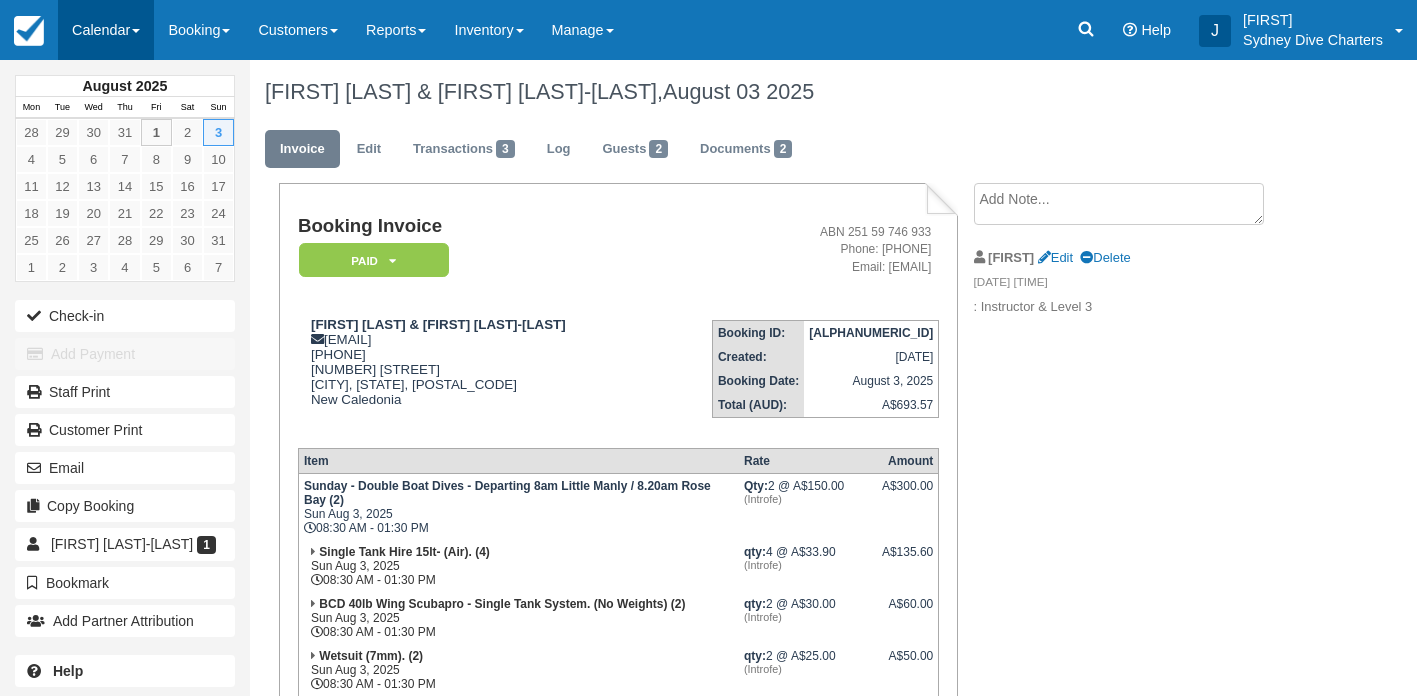 click on "Calendar" at bounding box center (106, 30) 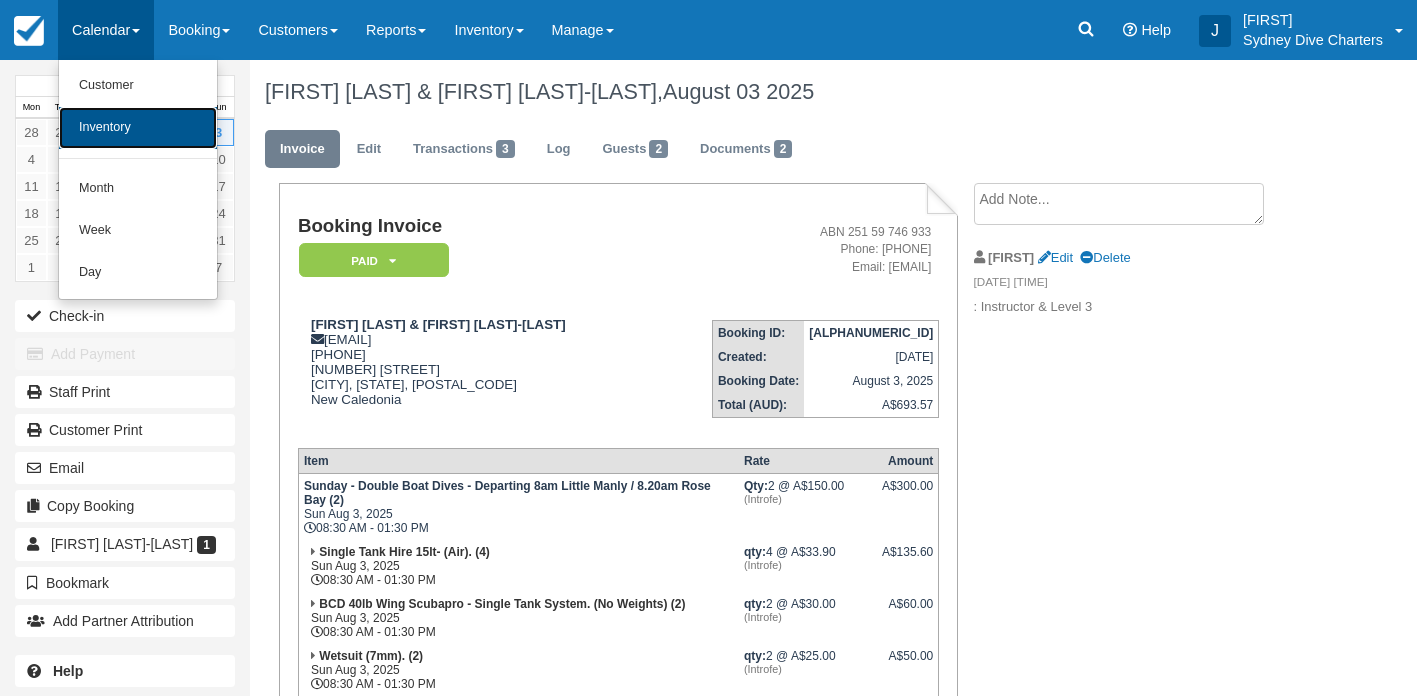 click on "Inventory" at bounding box center [138, 128] 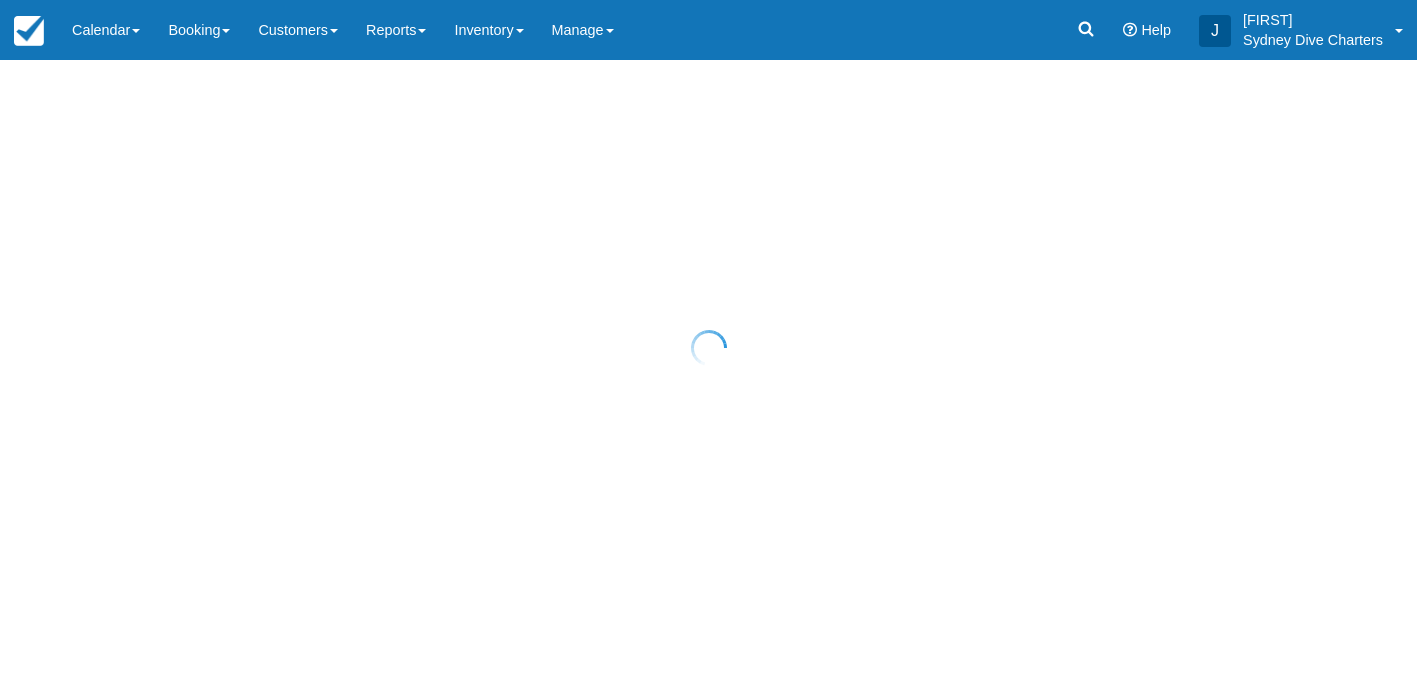 scroll, scrollTop: 0, scrollLeft: 0, axis: both 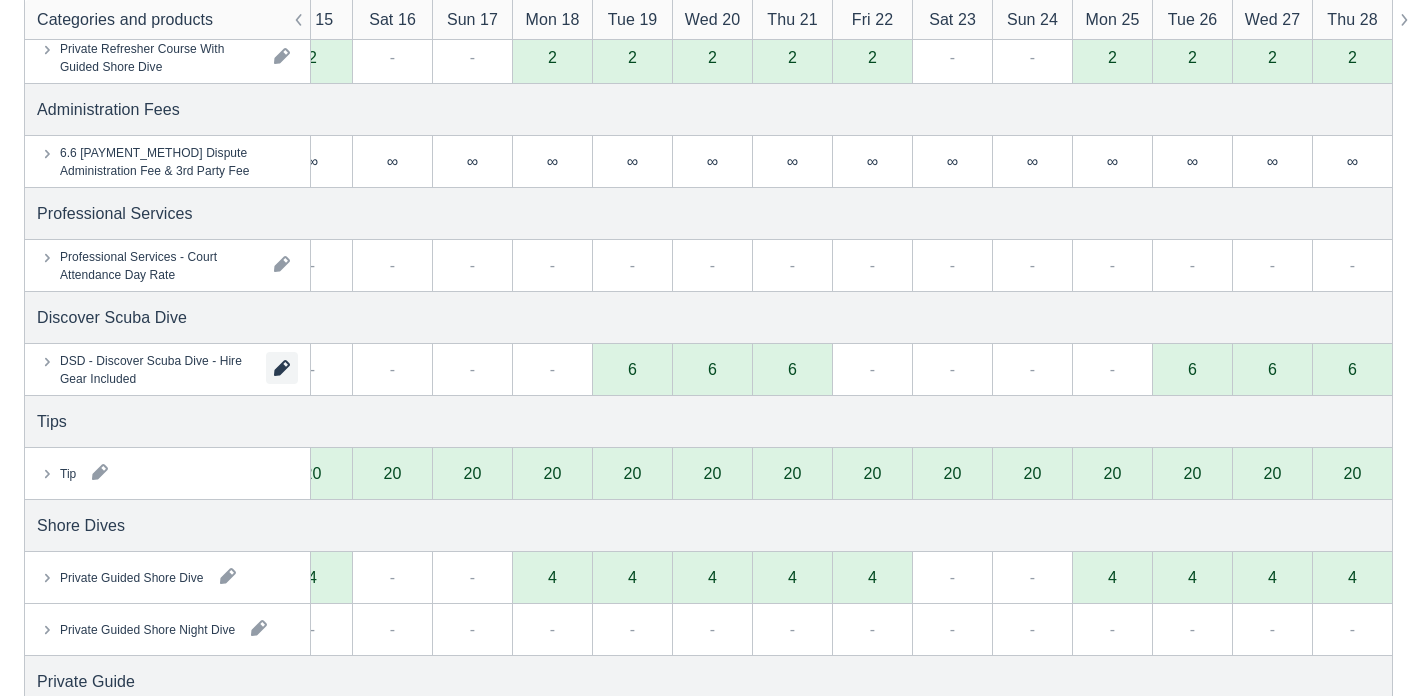 click at bounding box center (282, 368) 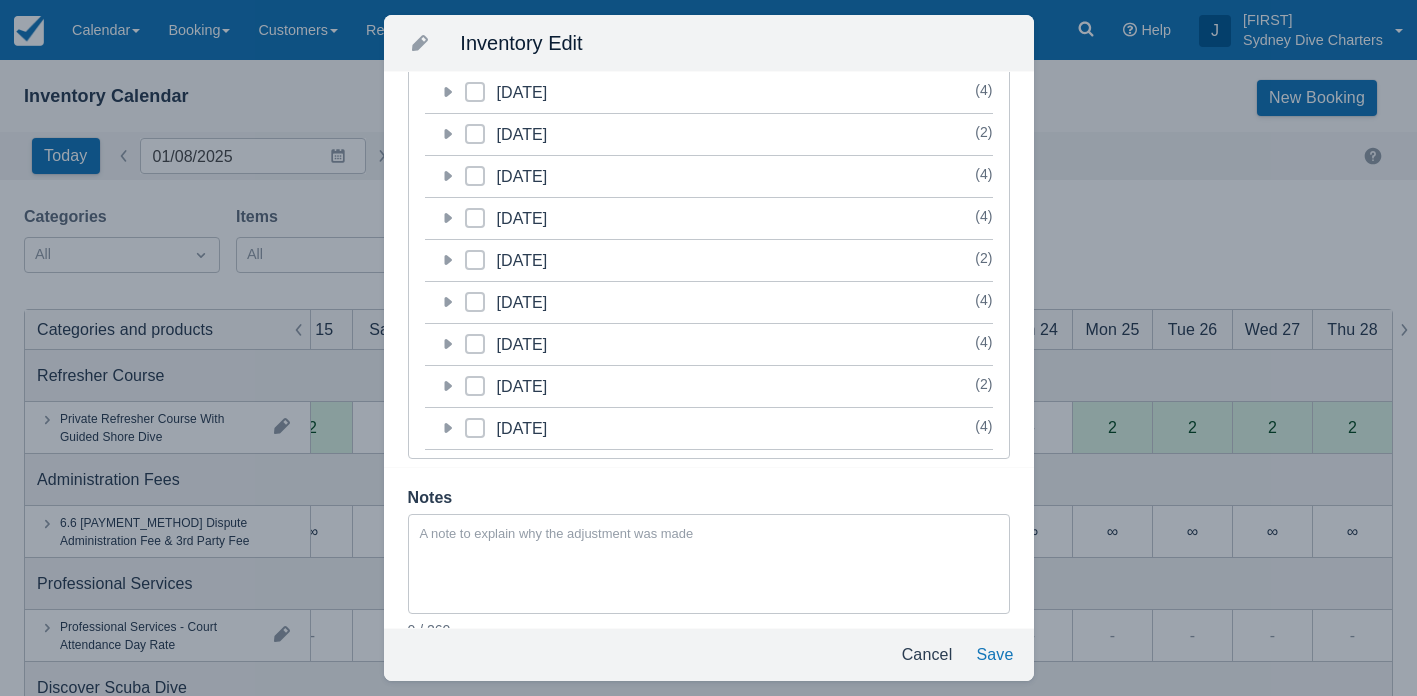 click 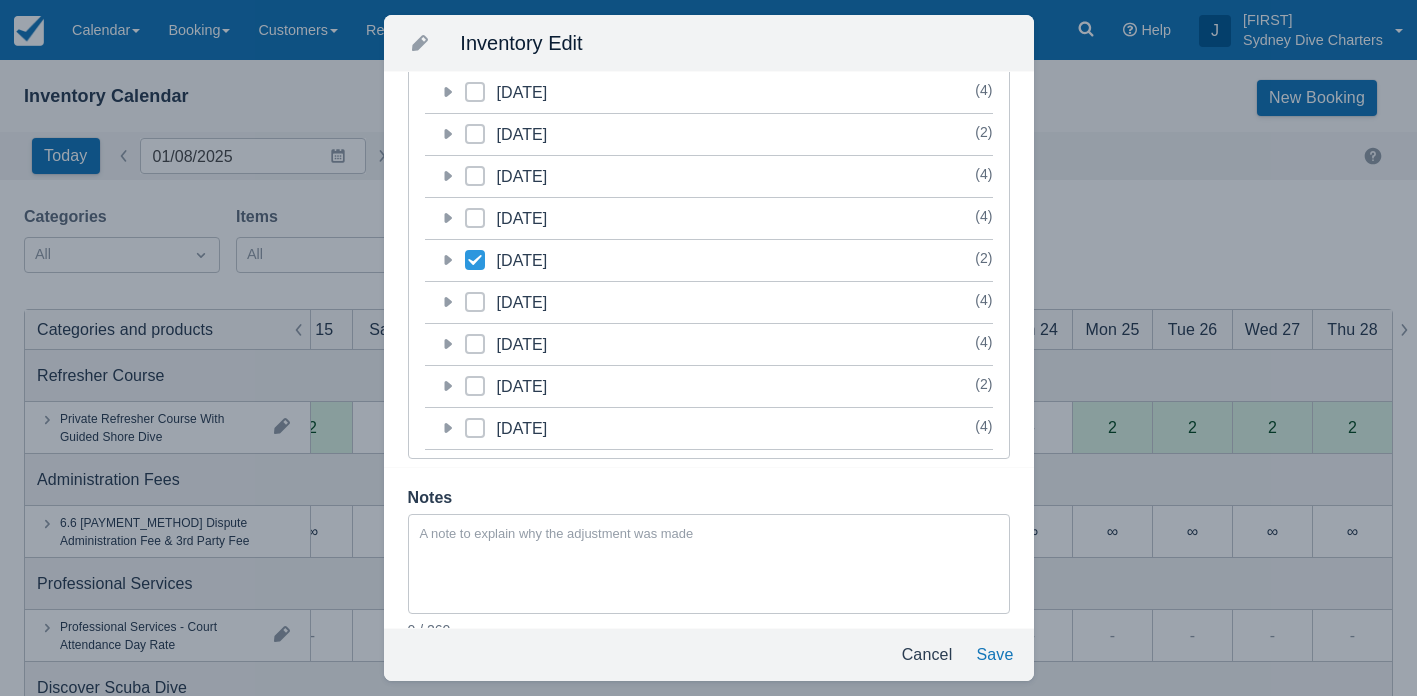 checkbox on "true" 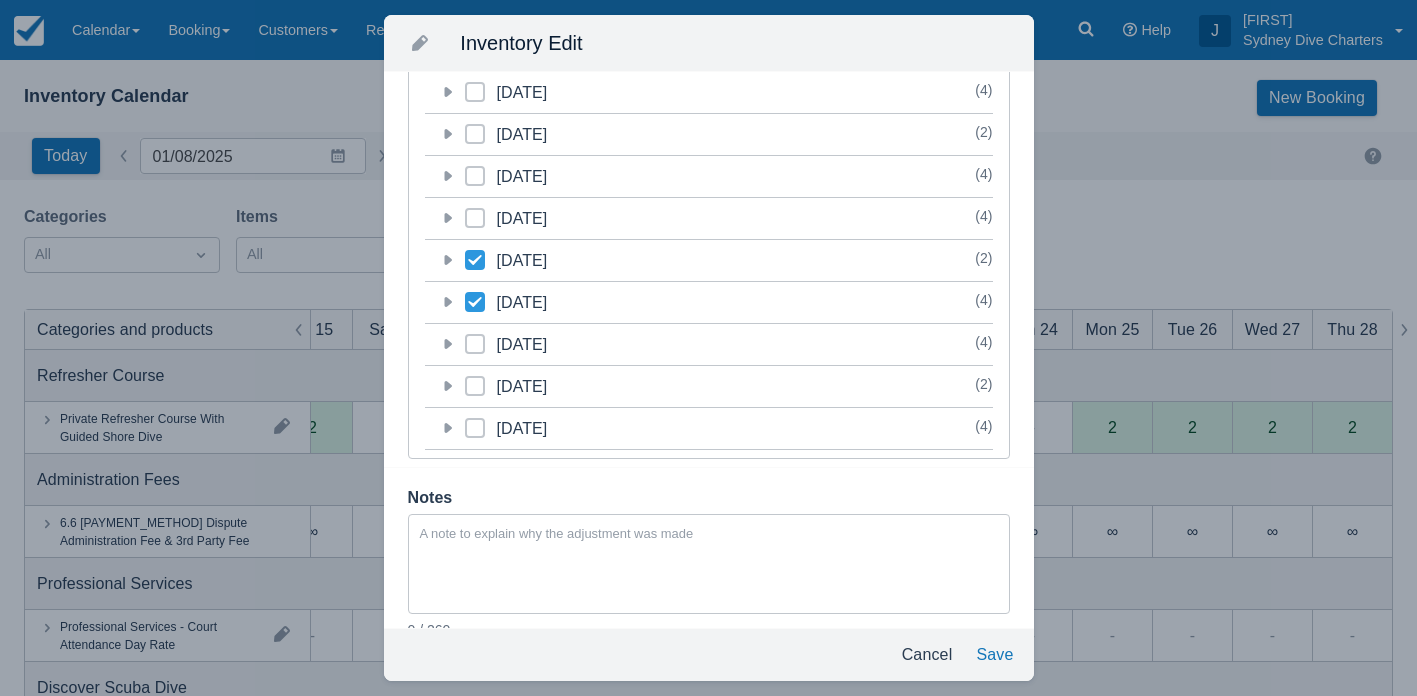 checkbox on "true" 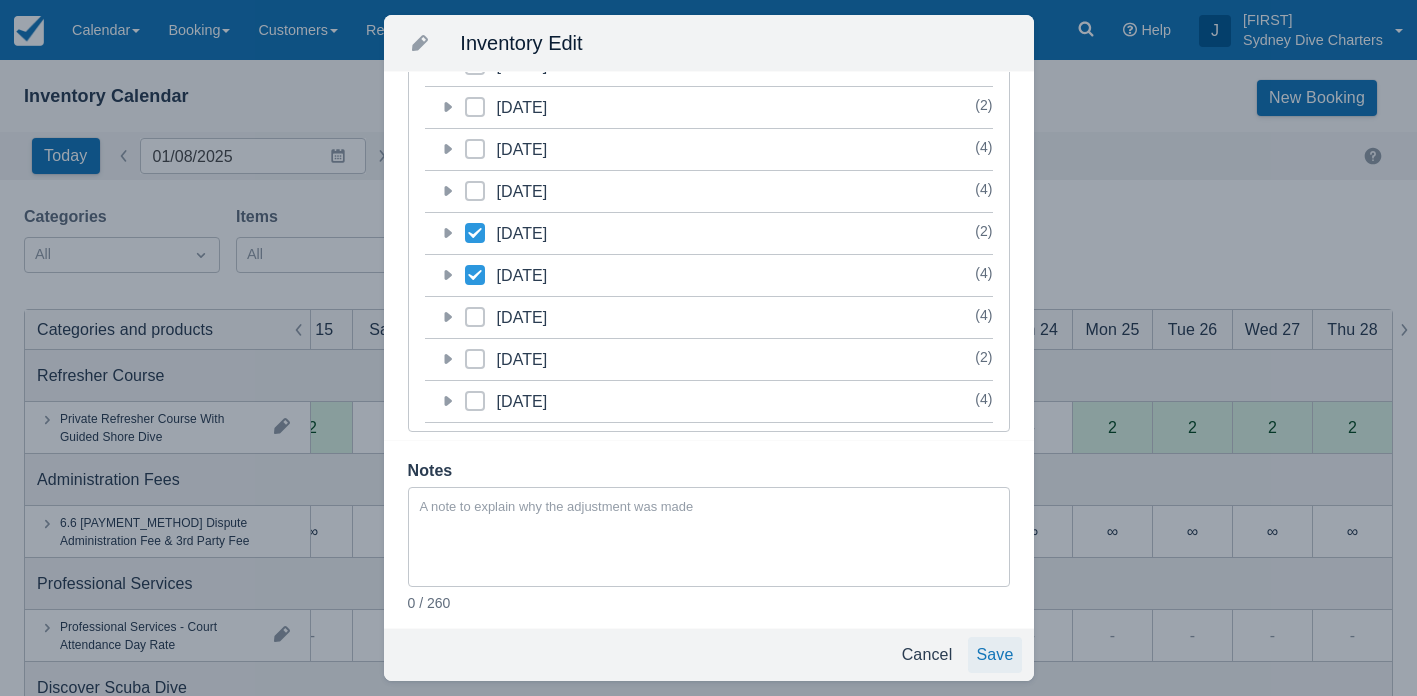 click on "Save" at bounding box center (994, 655) 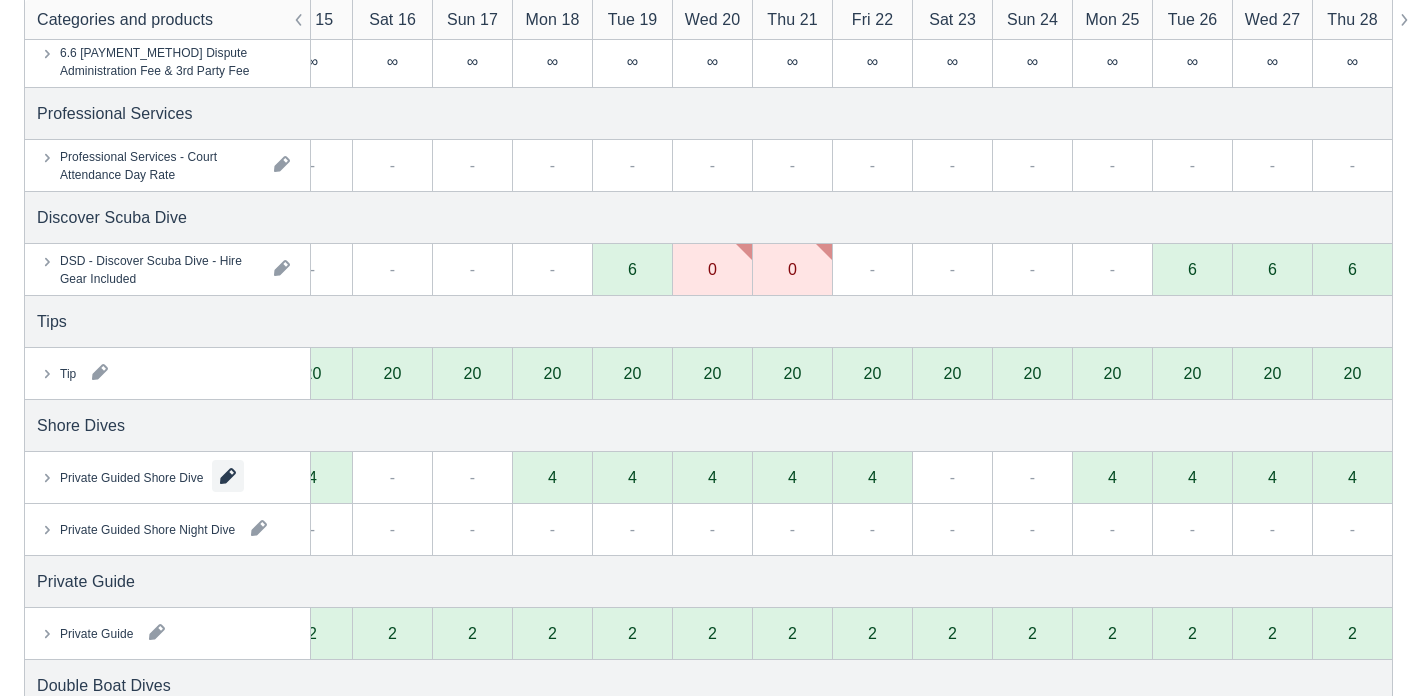 click at bounding box center [228, 476] 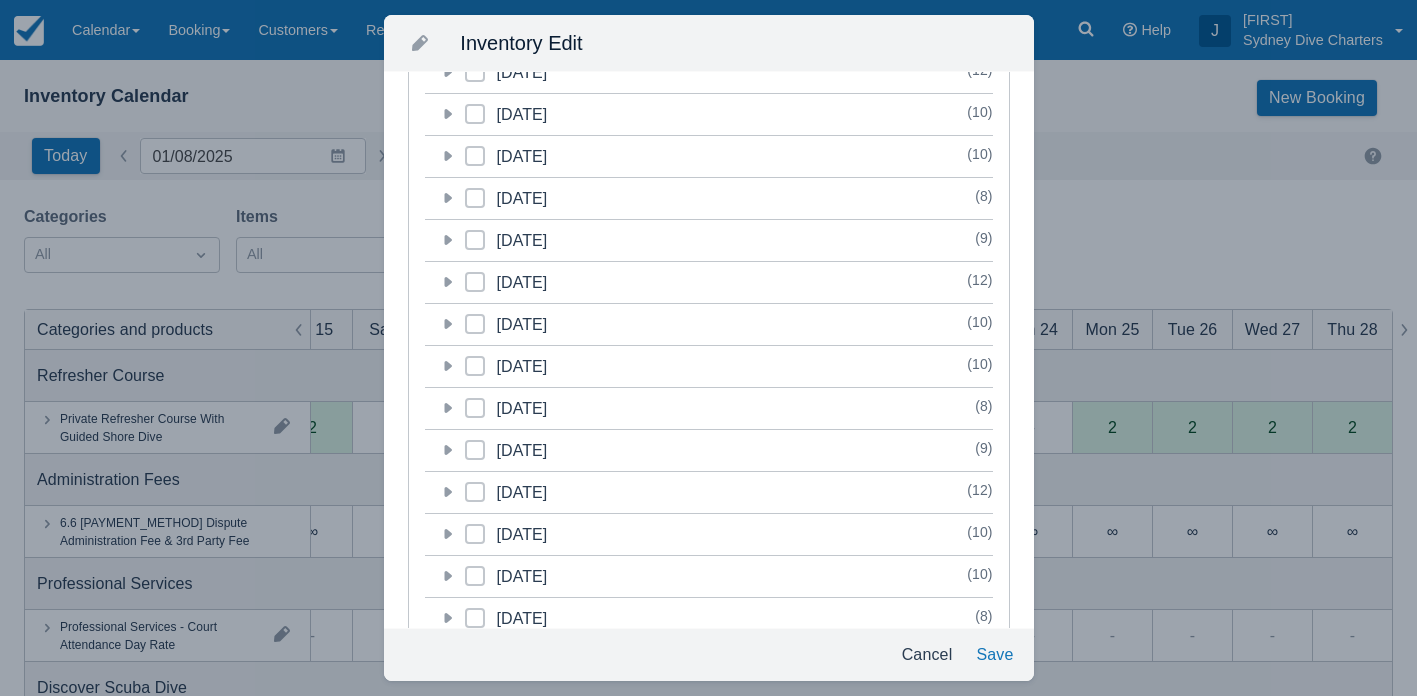 click at bounding box center [475, 458] 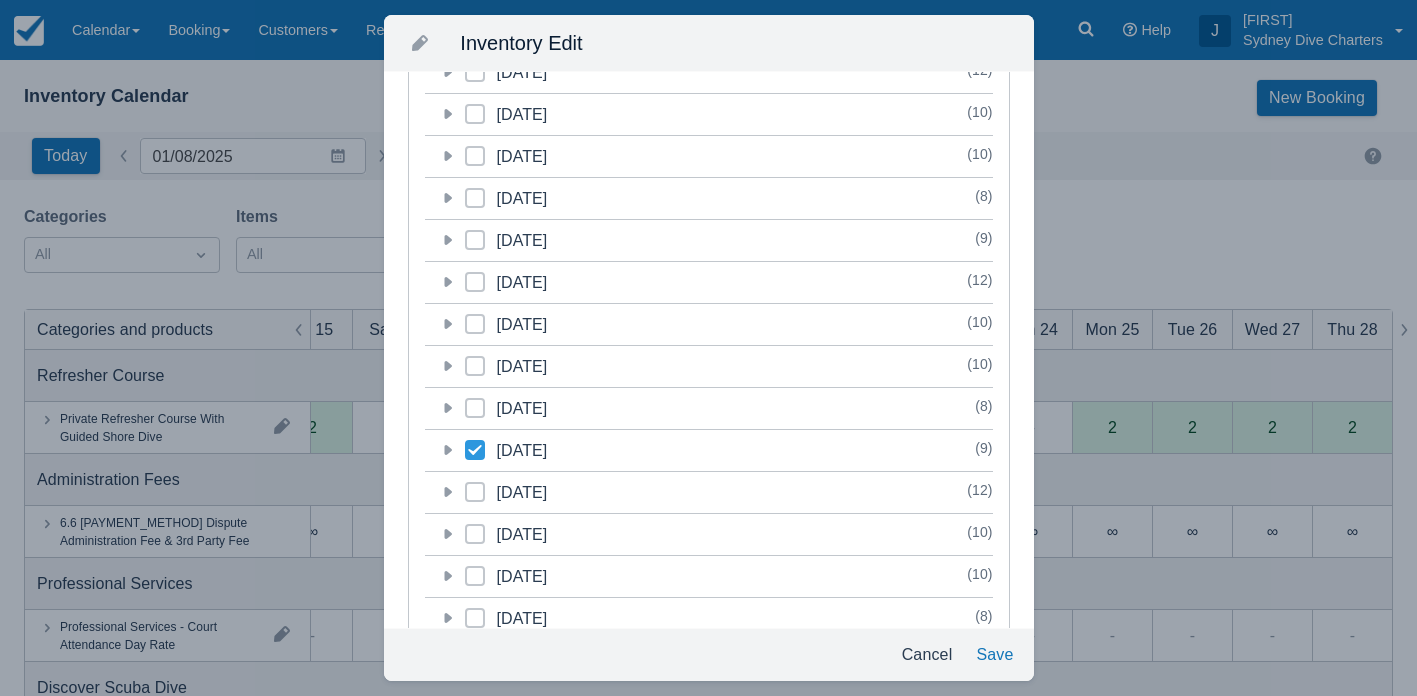 click 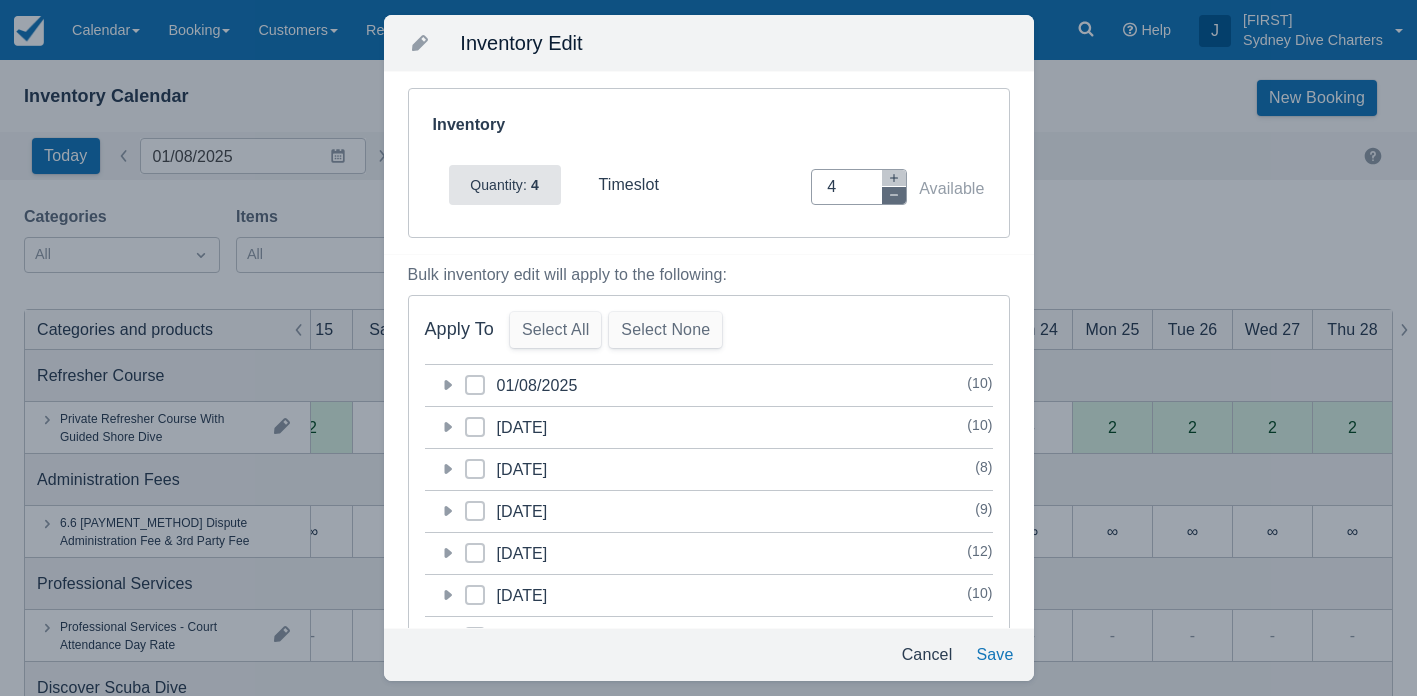 click 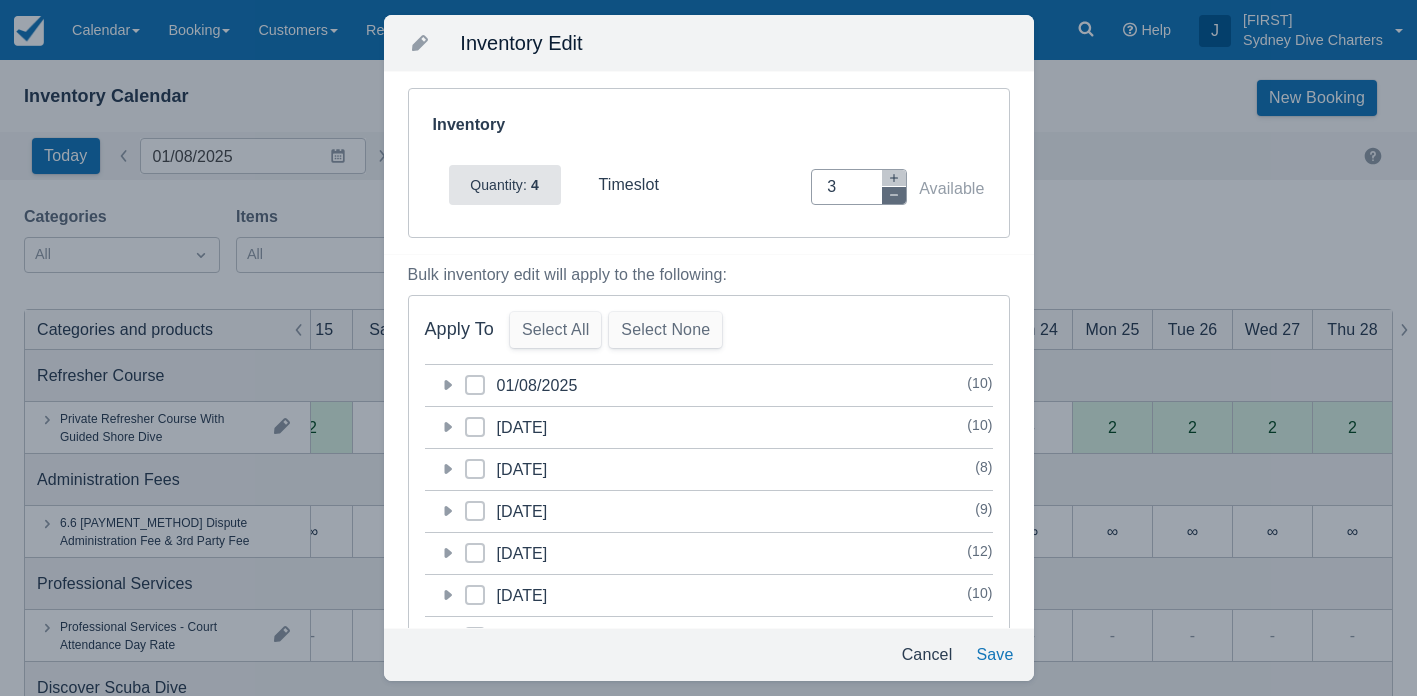 click 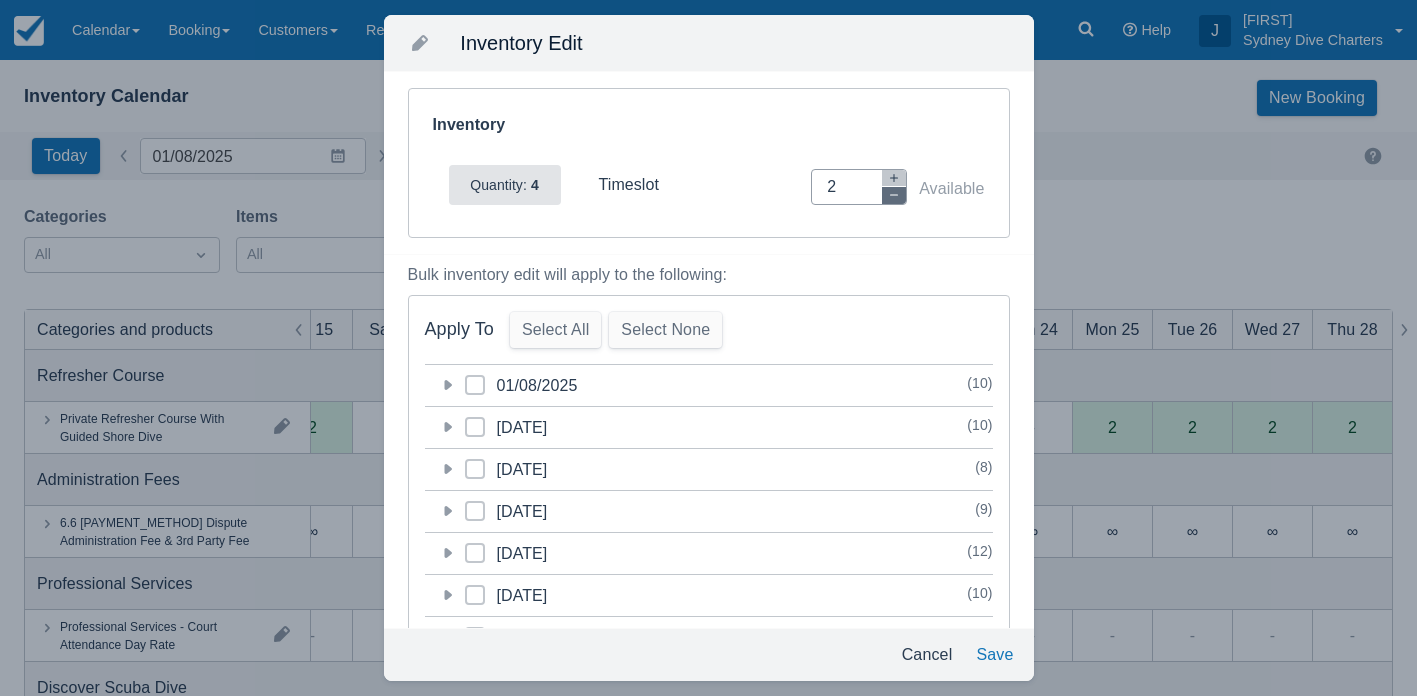click 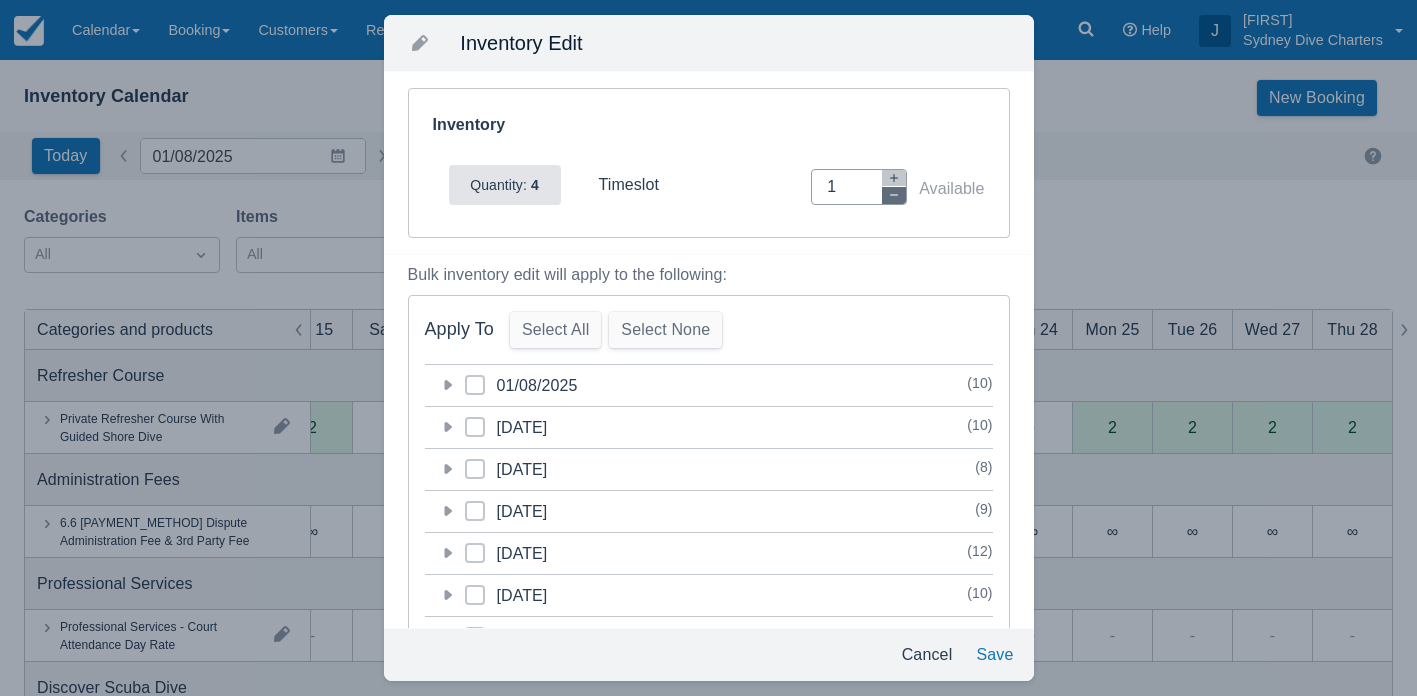 click 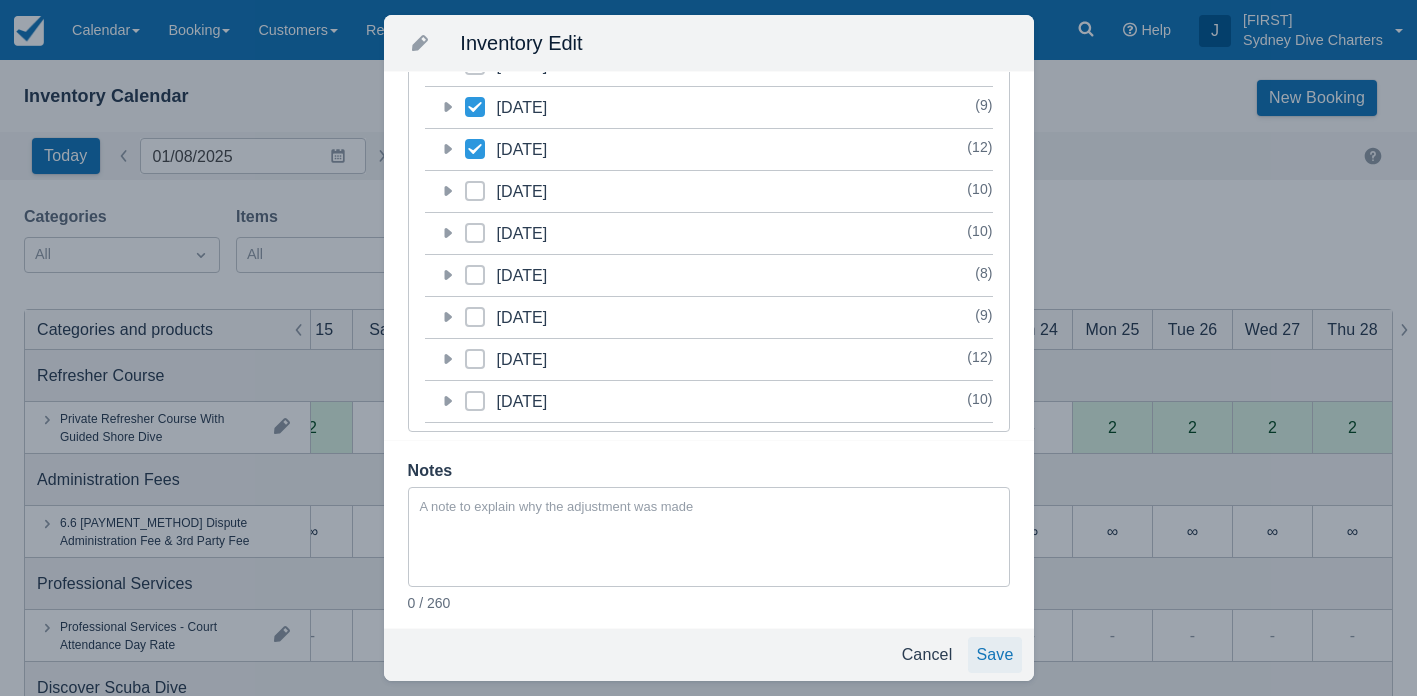 click on "Save" at bounding box center [994, 655] 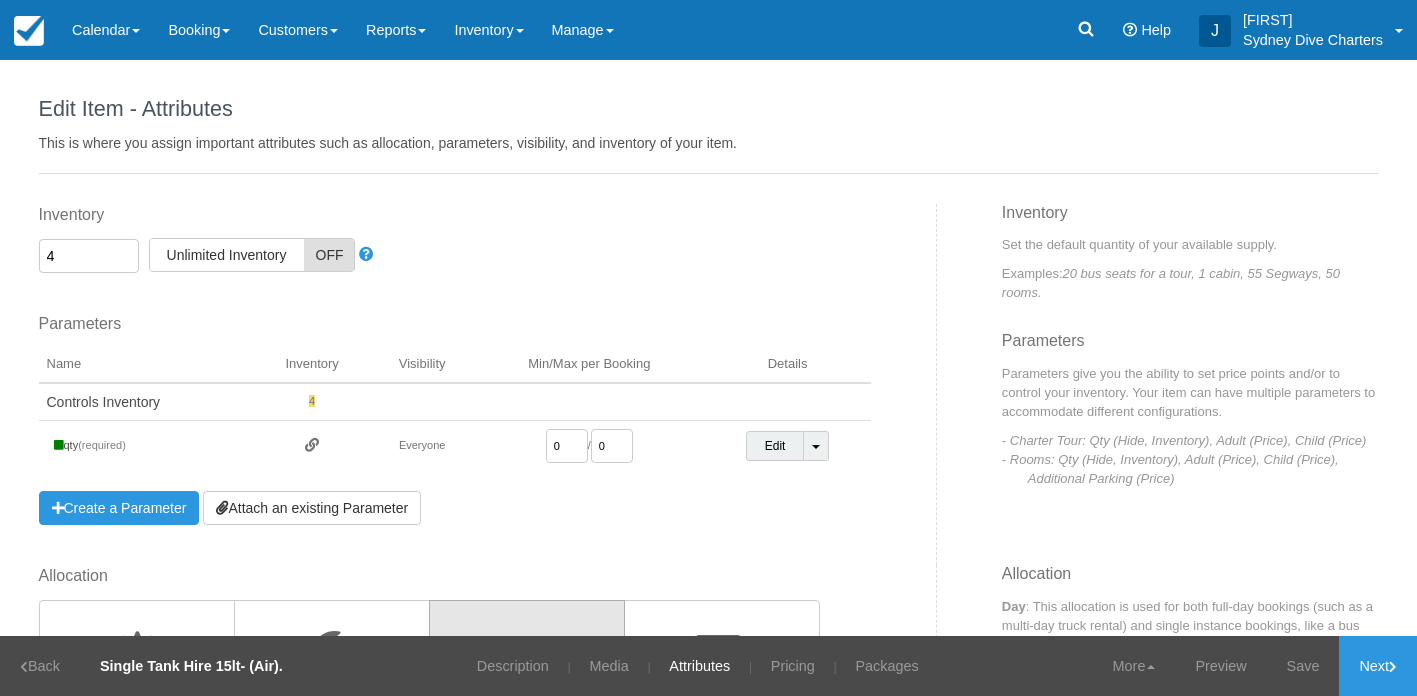 scroll, scrollTop: 0, scrollLeft: 0, axis: both 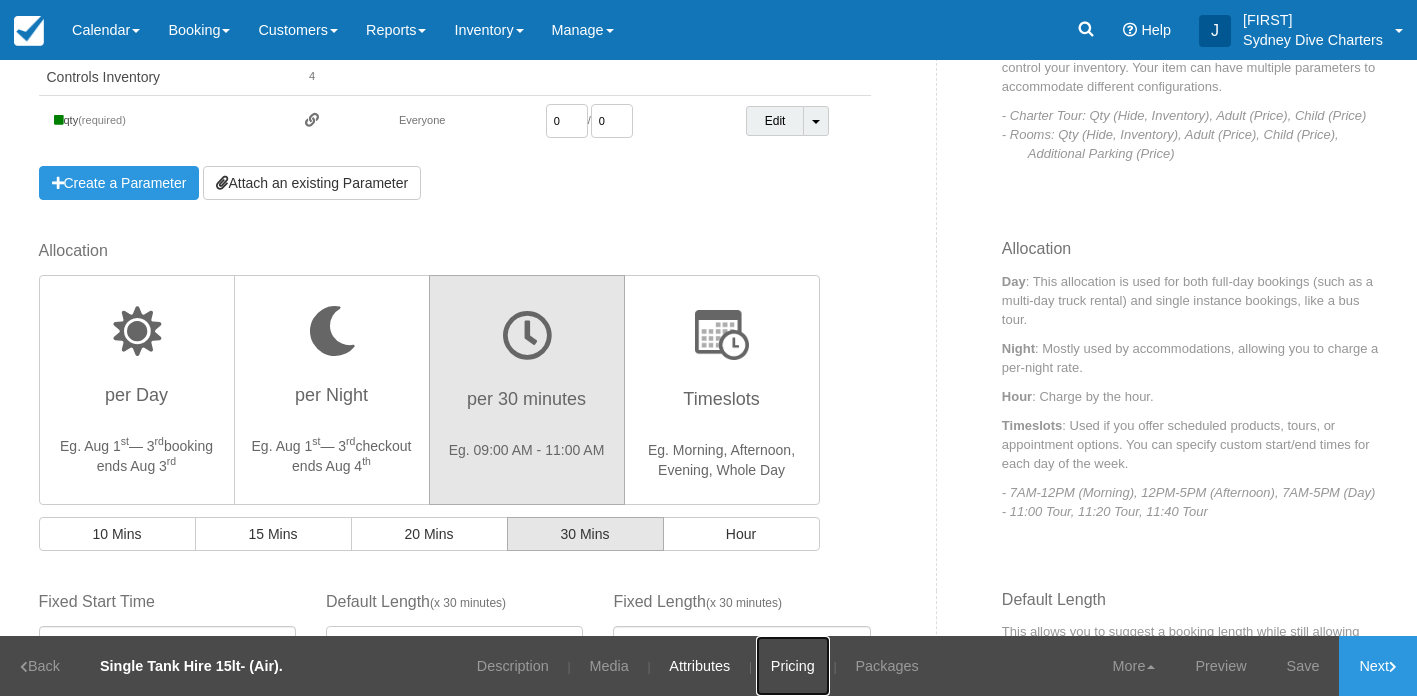 click on "Pricing" at bounding box center (793, 666) 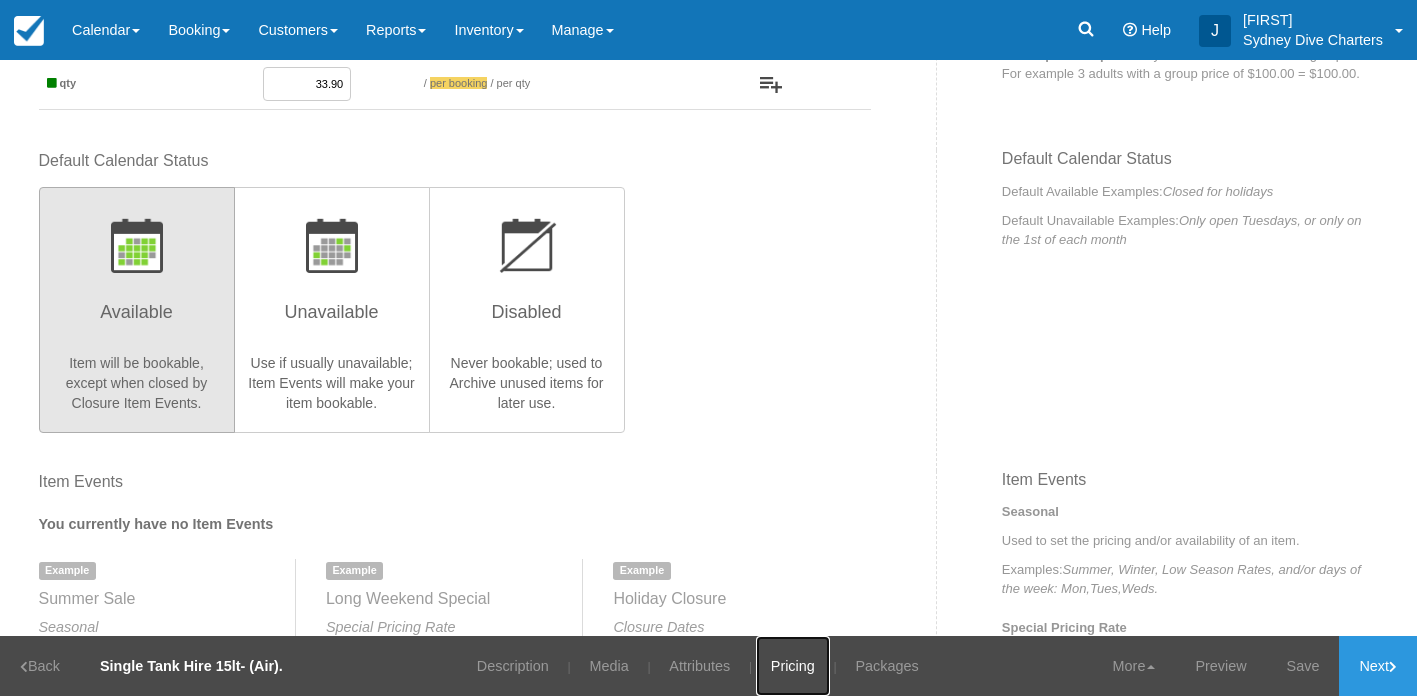 scroll, scrollTop: 0, scrollLeft: 0, axis: both 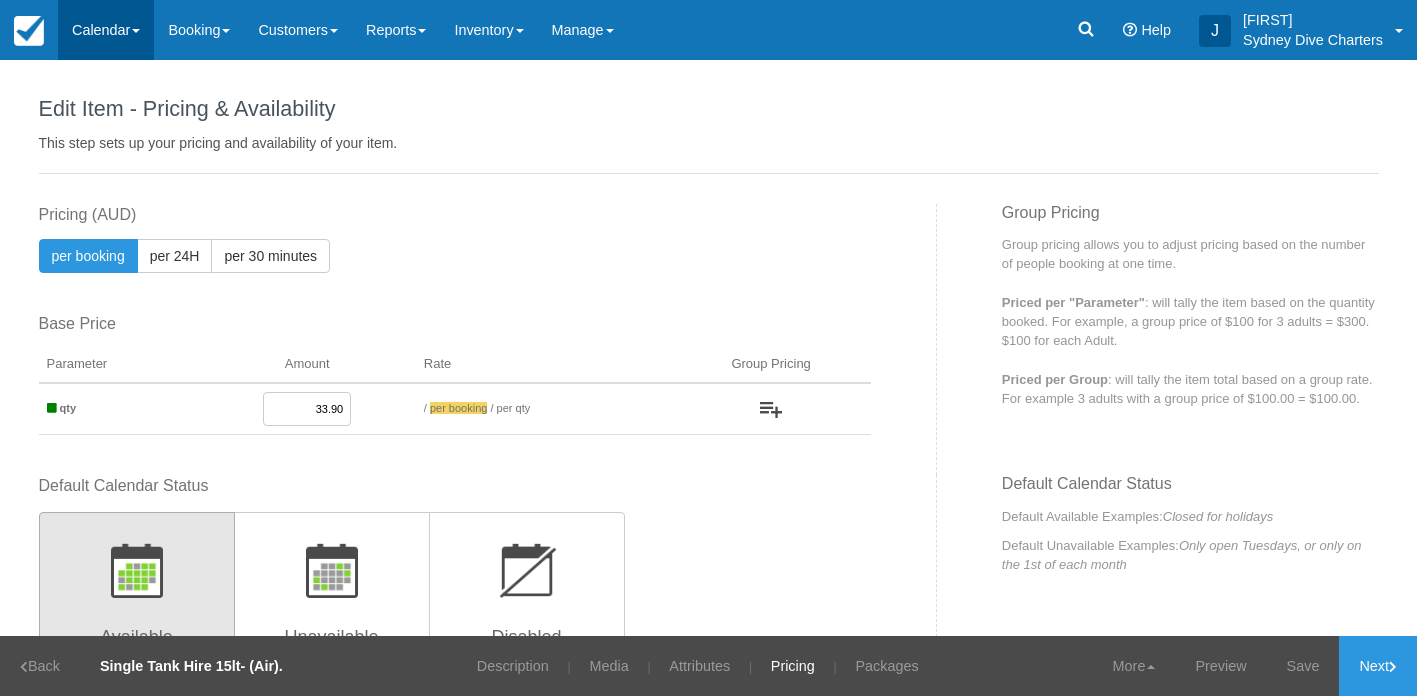 click on "Calendar" at bounding box center (106, 30) 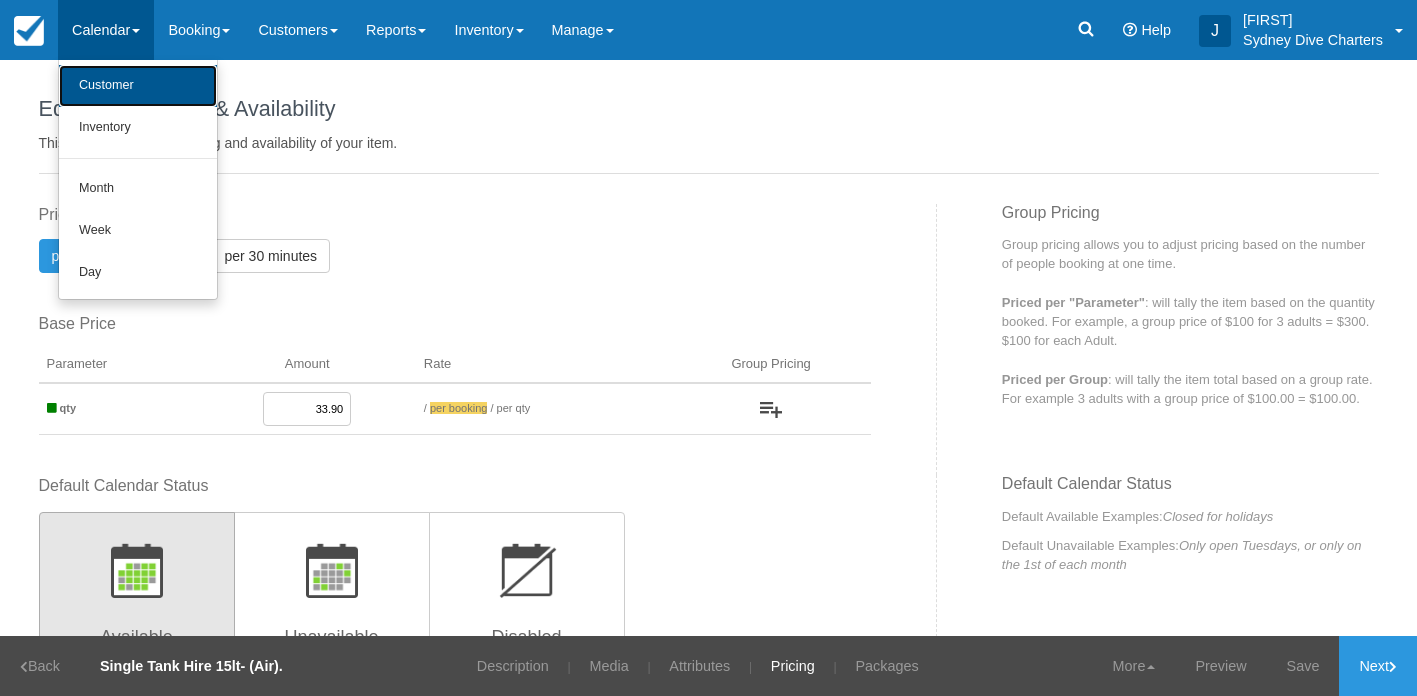 click on "Customer" at bounding box center [138, 86] 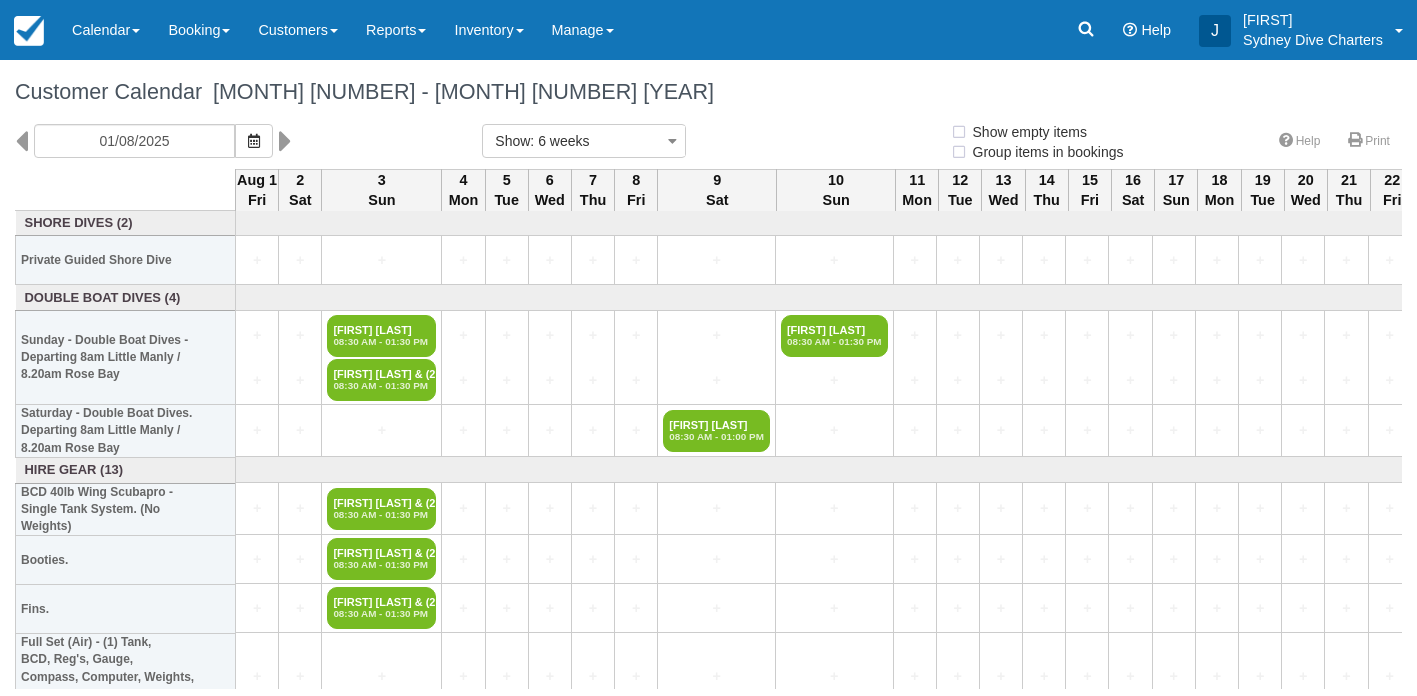 select 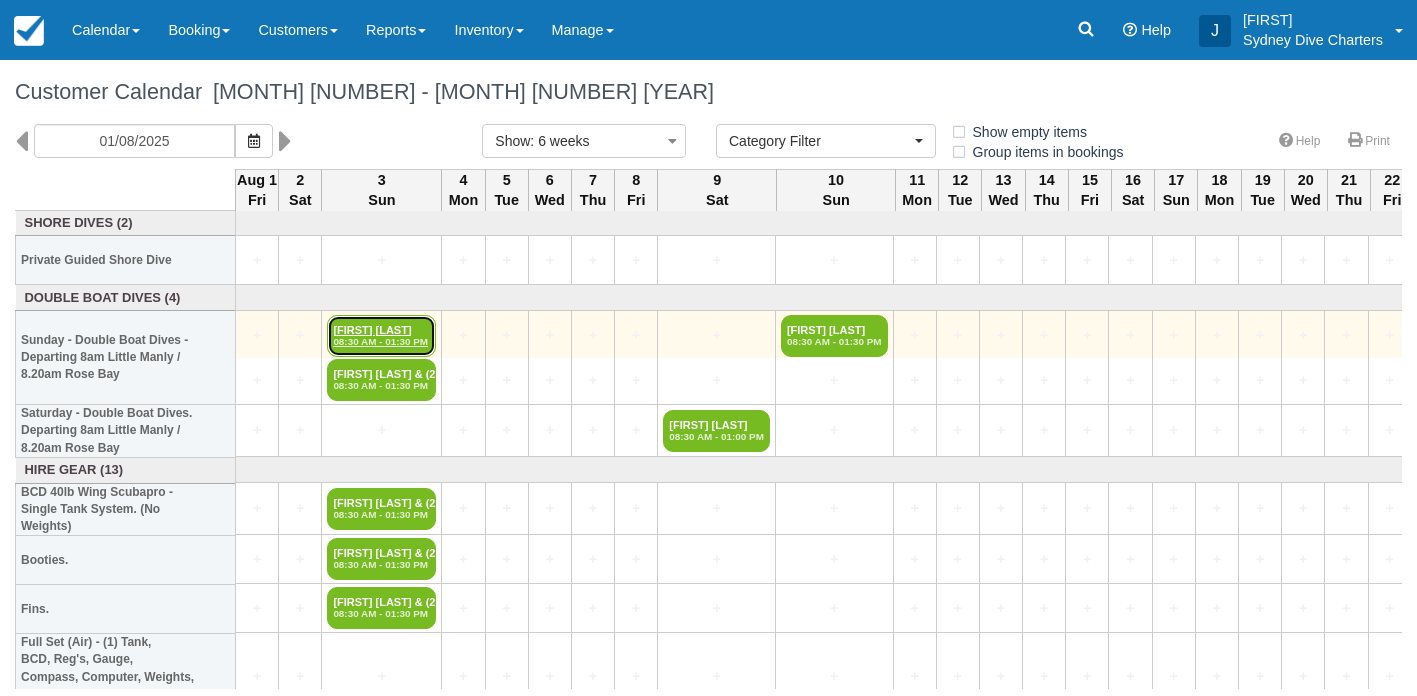 click on "Yoonsoo Lee  08:30 AM - 01:30 PM" at bounding box center (381, 336) 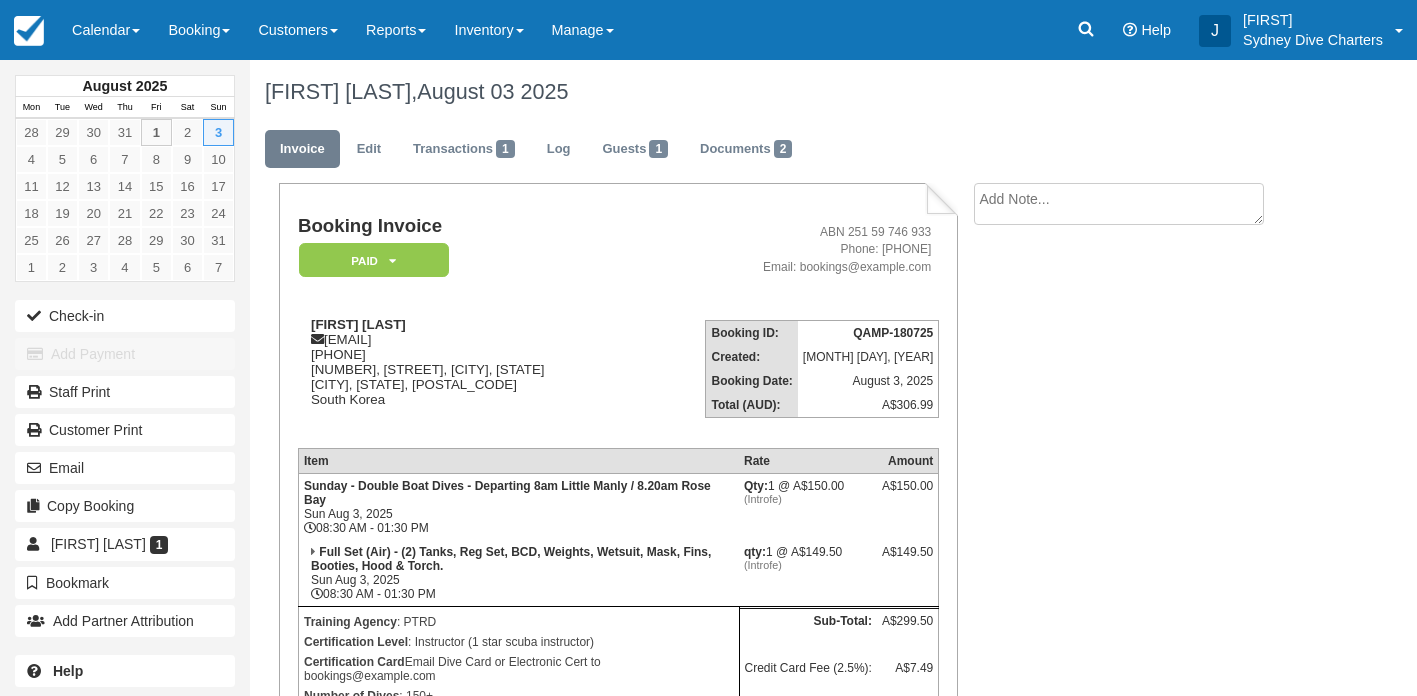 scroll, scrollTop: 0, scrollLeft: 0, axis: both 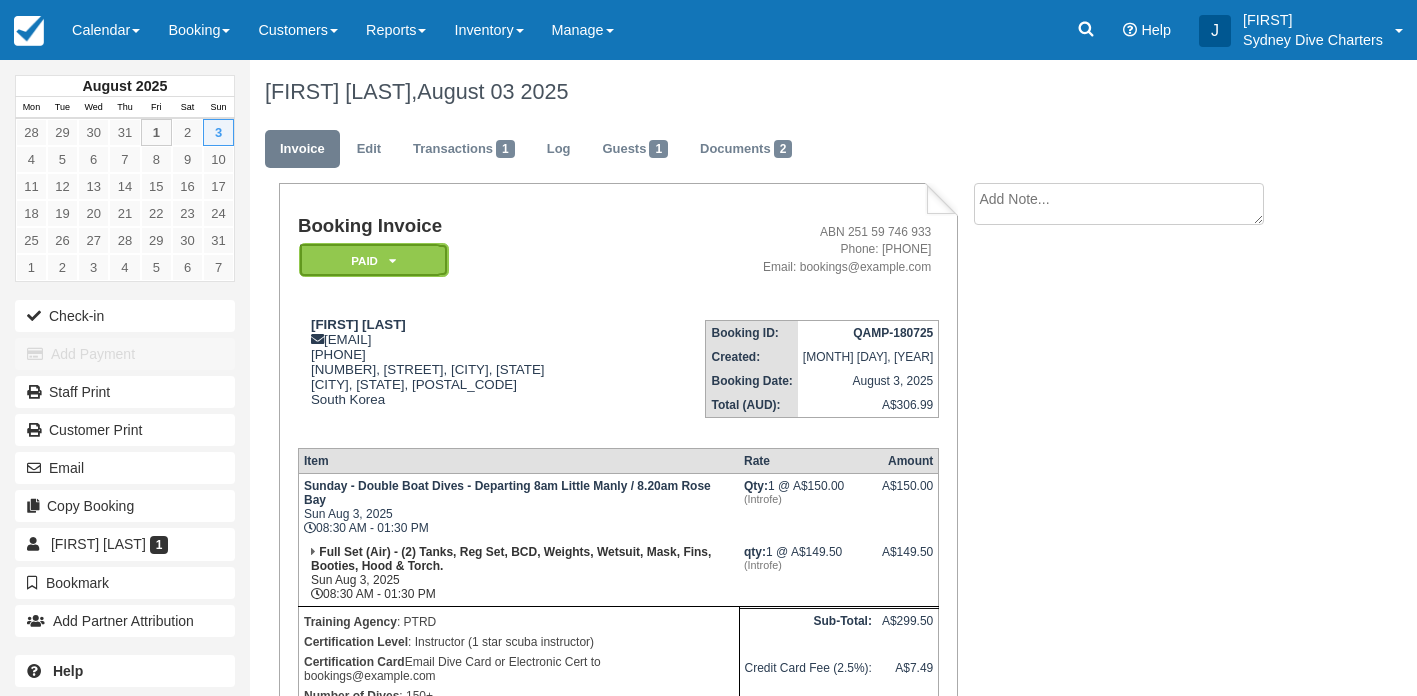 click on "Paid" at bounding box center [374, 260] 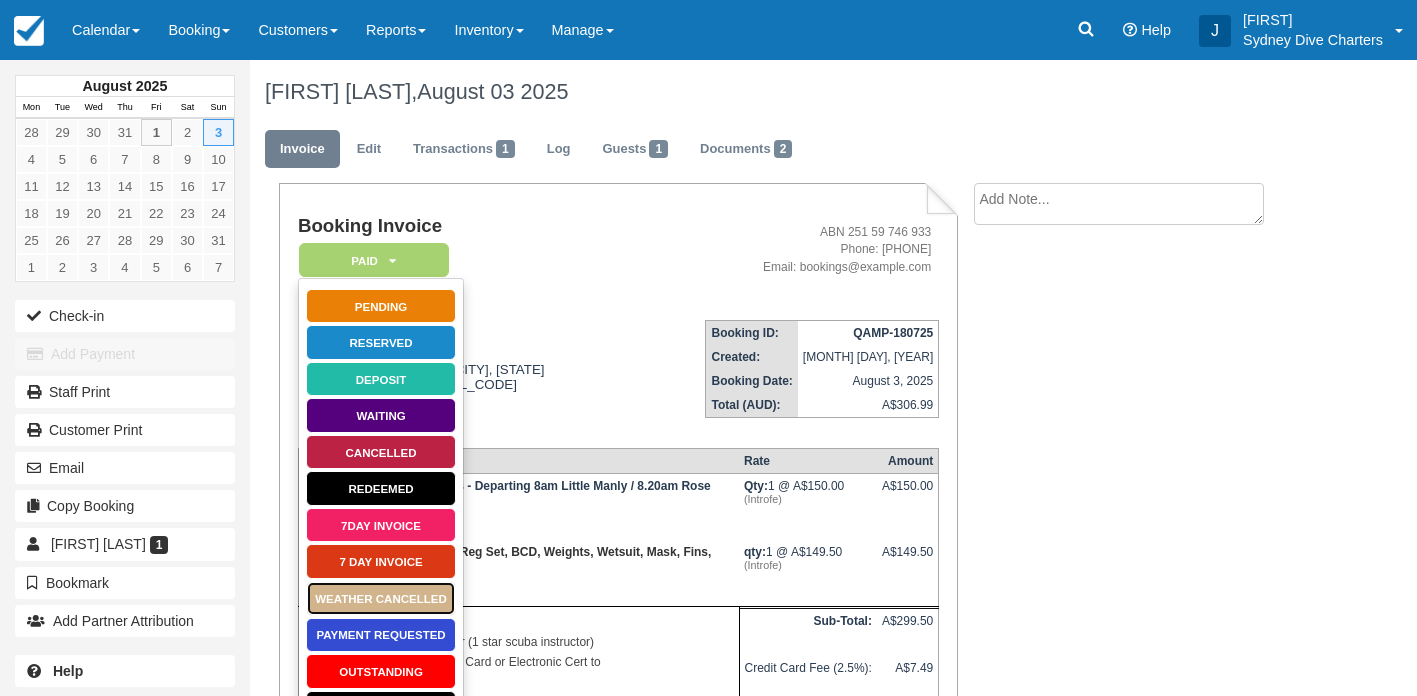 click on "WEATHER CANCELLED" at bounding box center (381, 598) 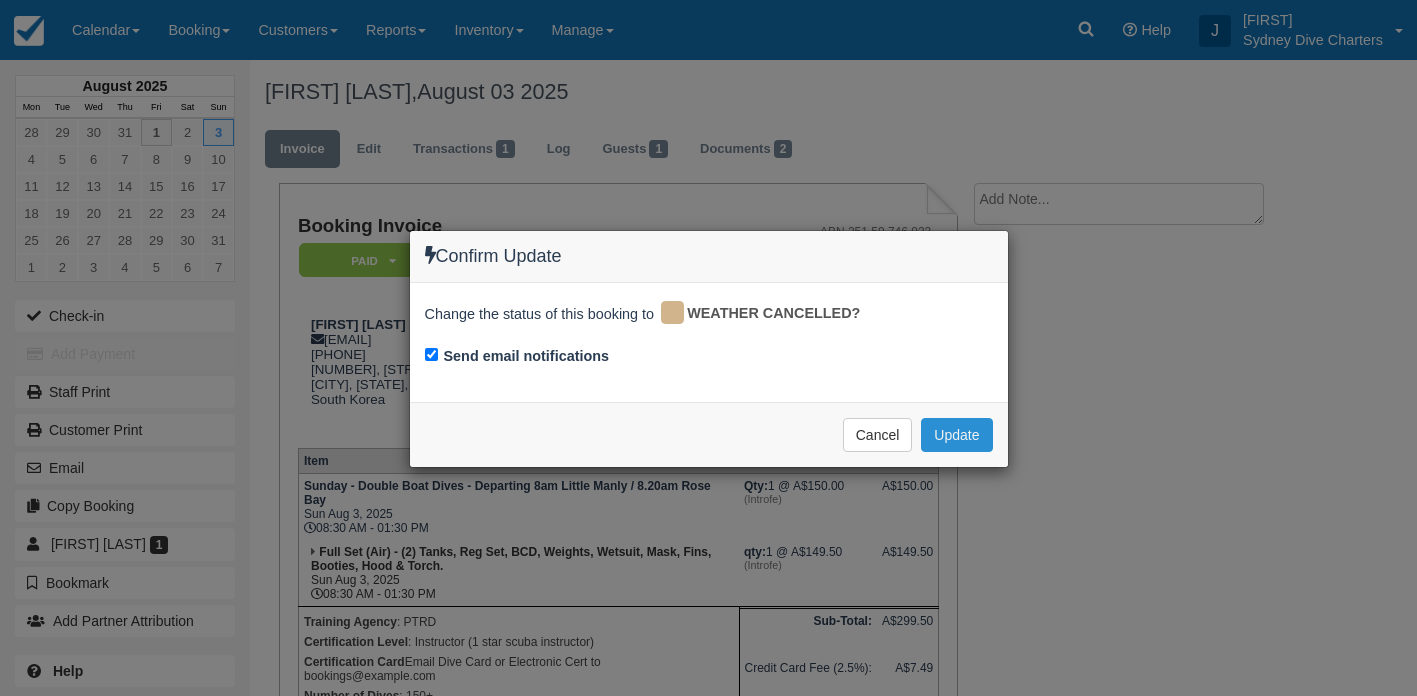 click on "Update" at bounding box center (956, 435) 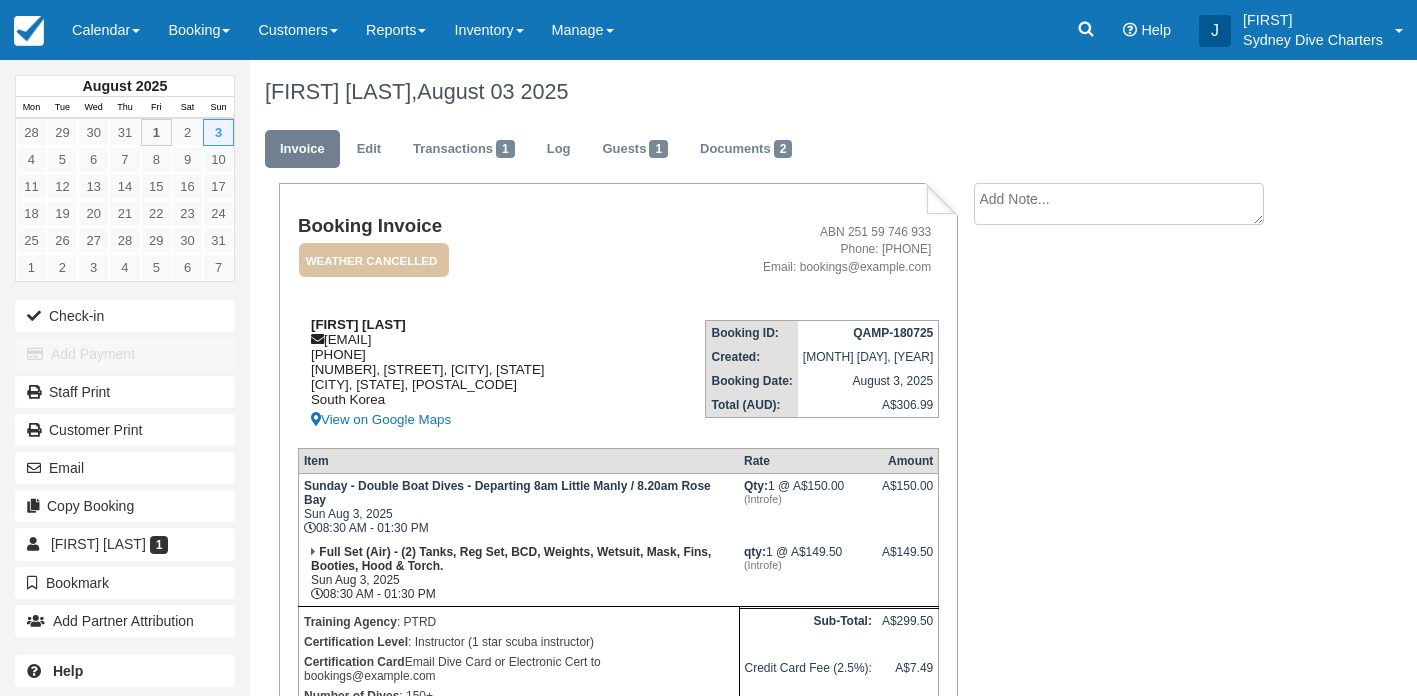 click on "[FIRST] [LAST] [EMAIL] [PHONE] [NUMBER], [STREET], [CITY], [STATE] [CITY], [STATE], [POSTAL_CODE] [COUNTRY]
View on Google Maps" at bounding box center [462, 374] 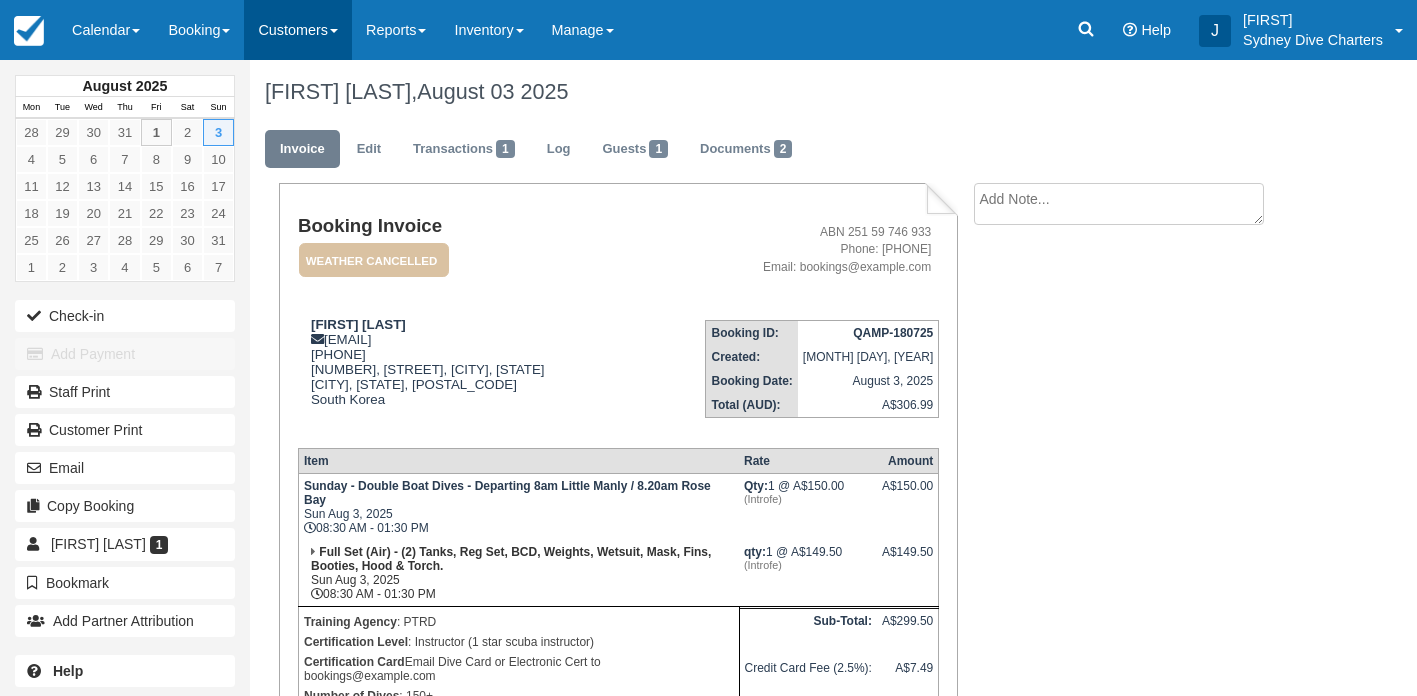 copy on "[EMAIL]" 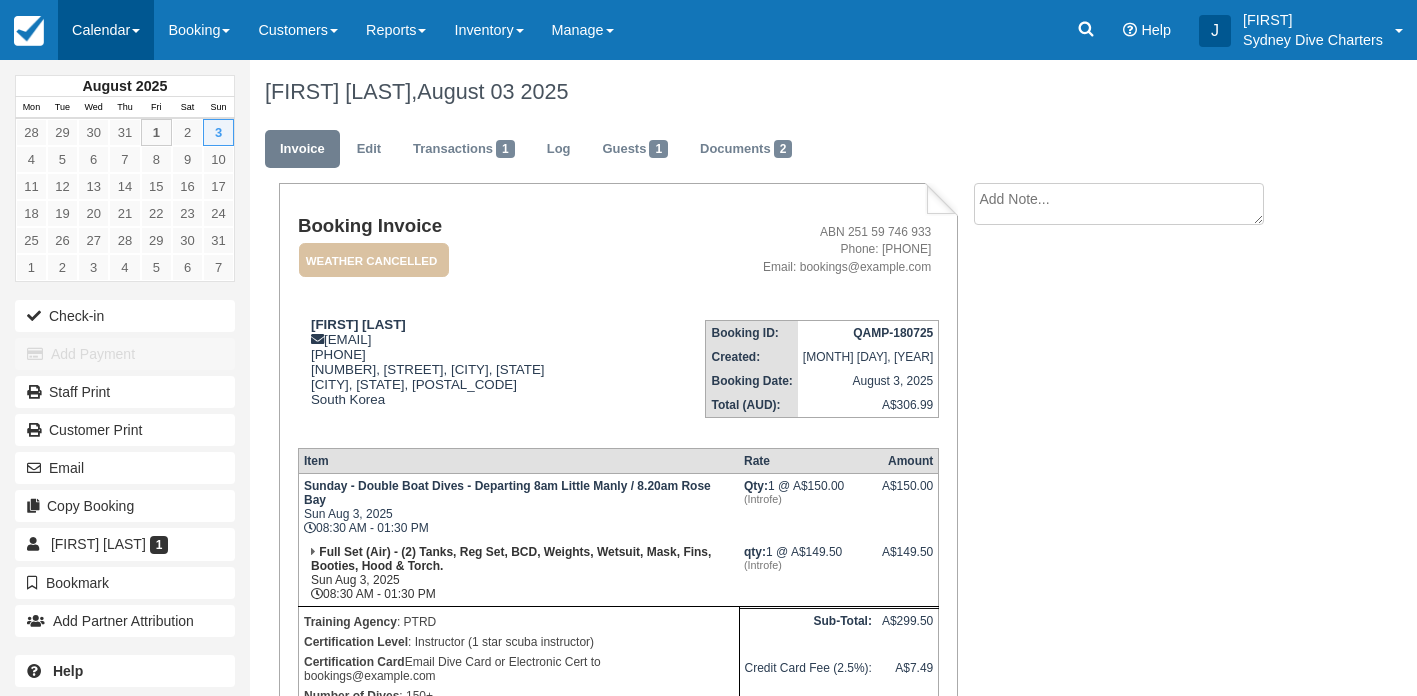 click on "Calendar" at bounding box center [106, 30] 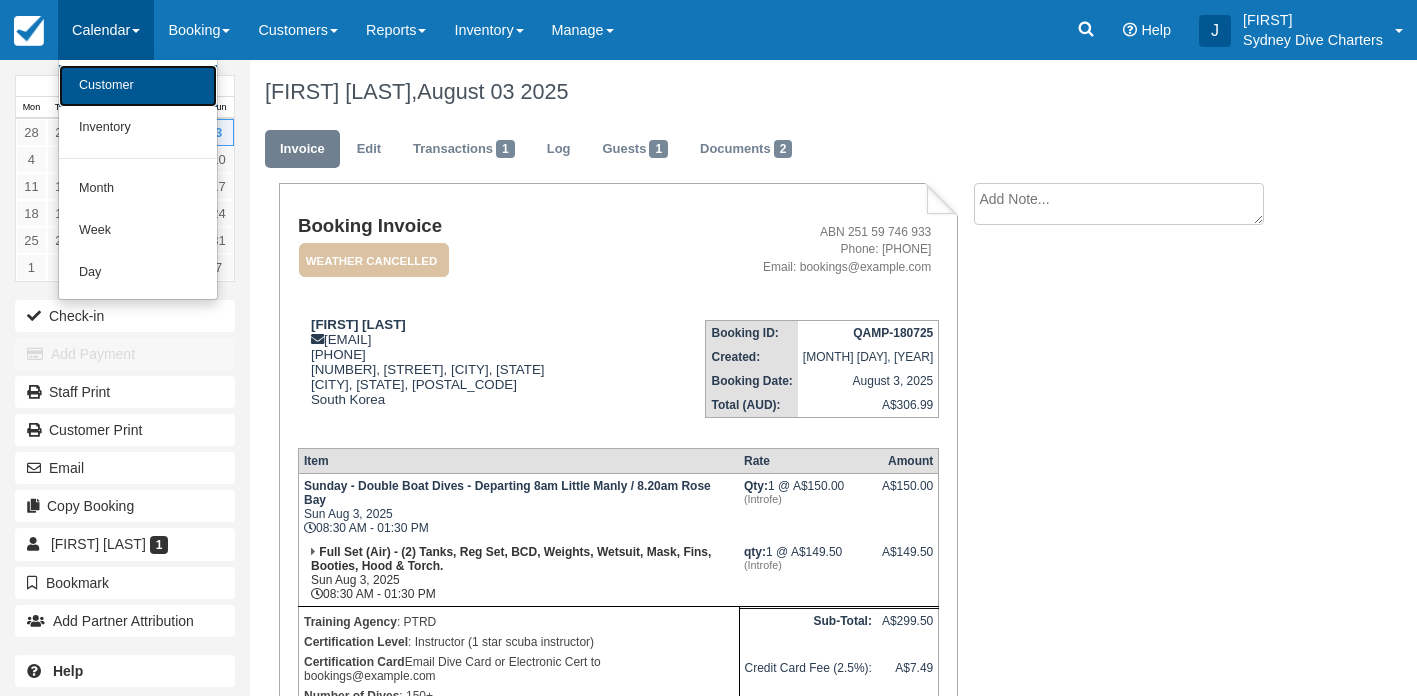 click on "Customer" at bounding box center [138, 86] 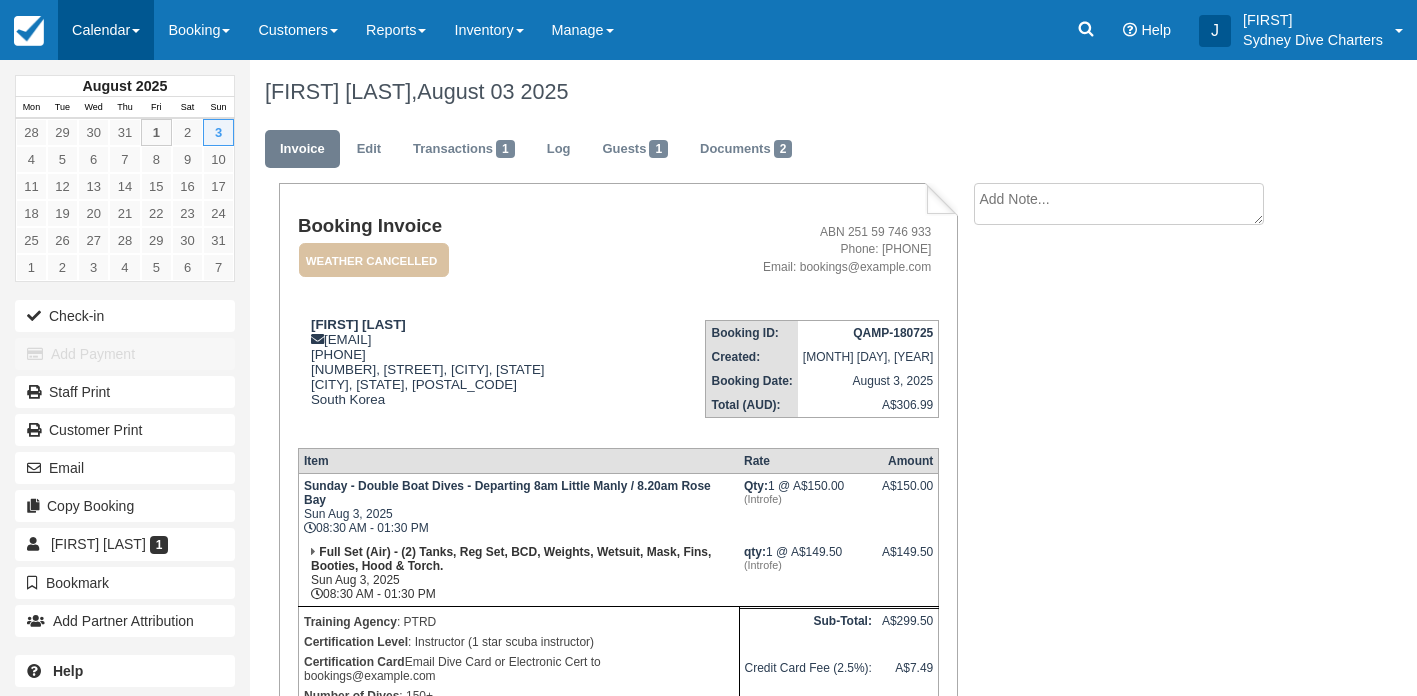 click on "Calendar" at bounding box center (106, 30) 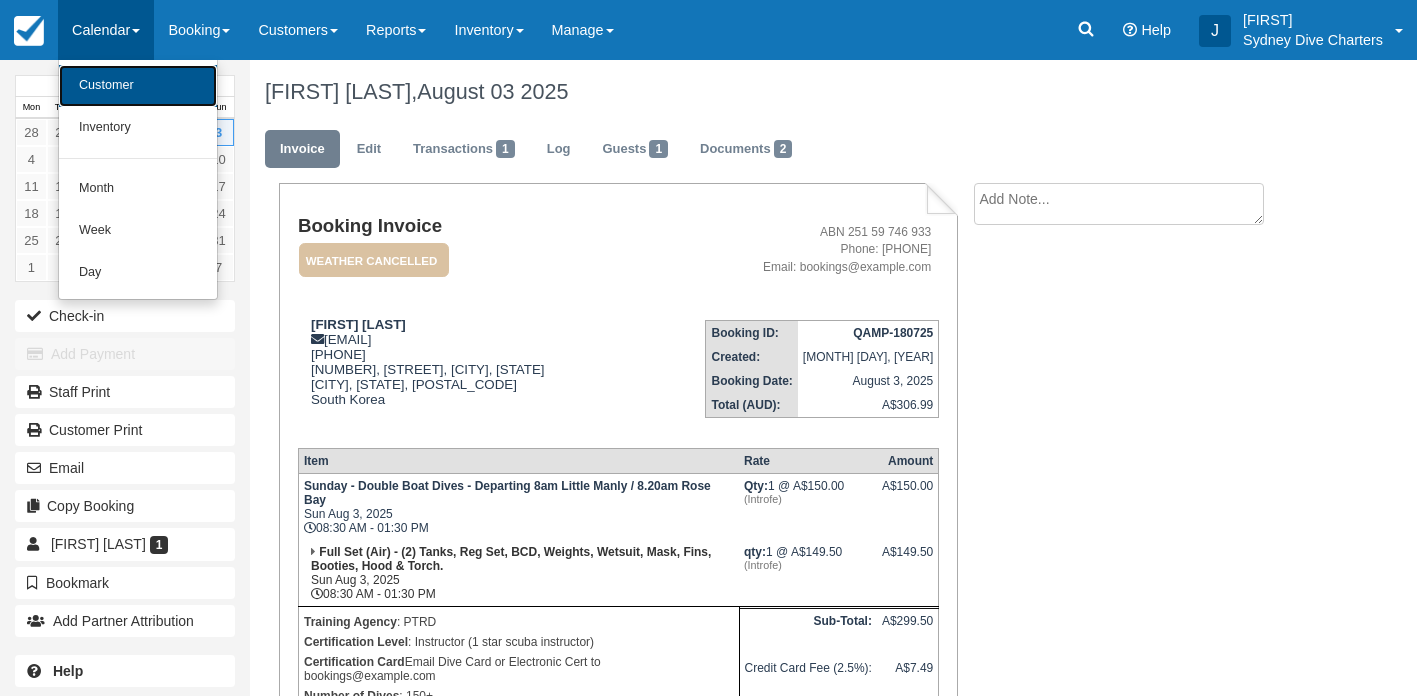 click on "Customer" at bounding box center [138, 86] 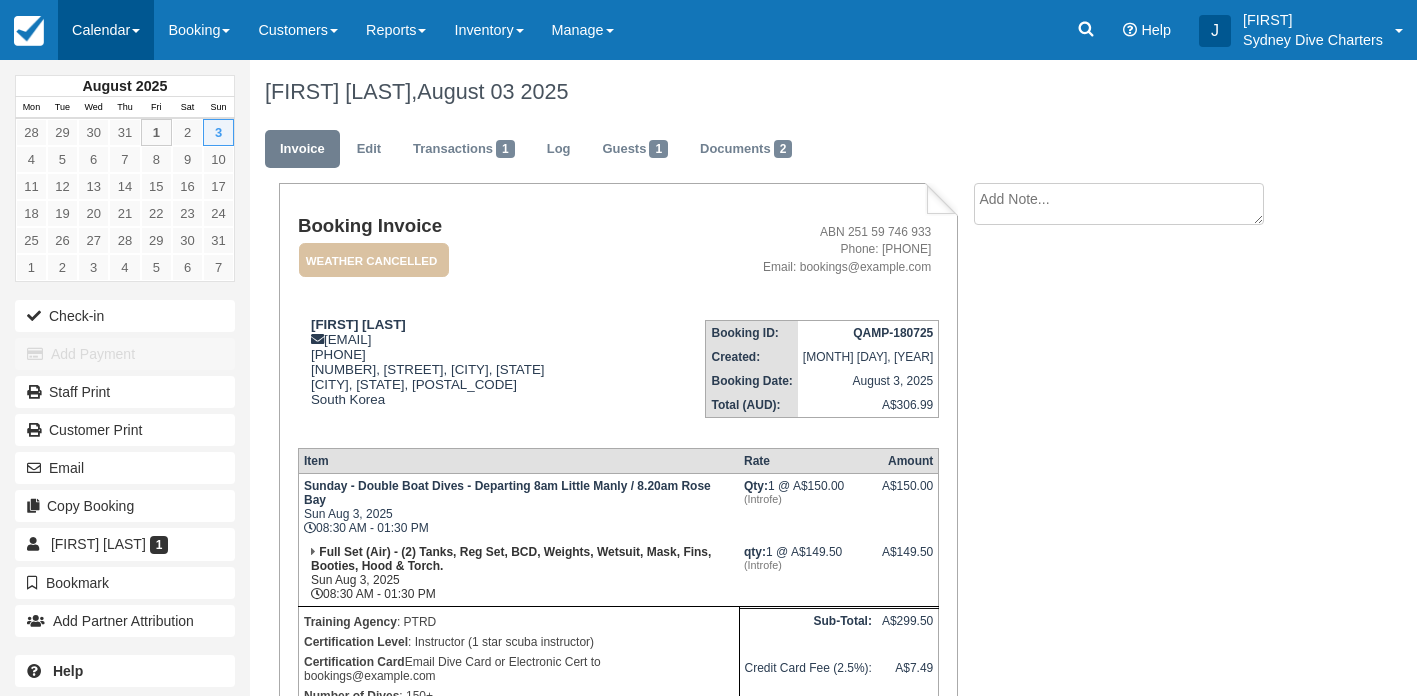 click on "Calendar" at bounding box center (106, 30) 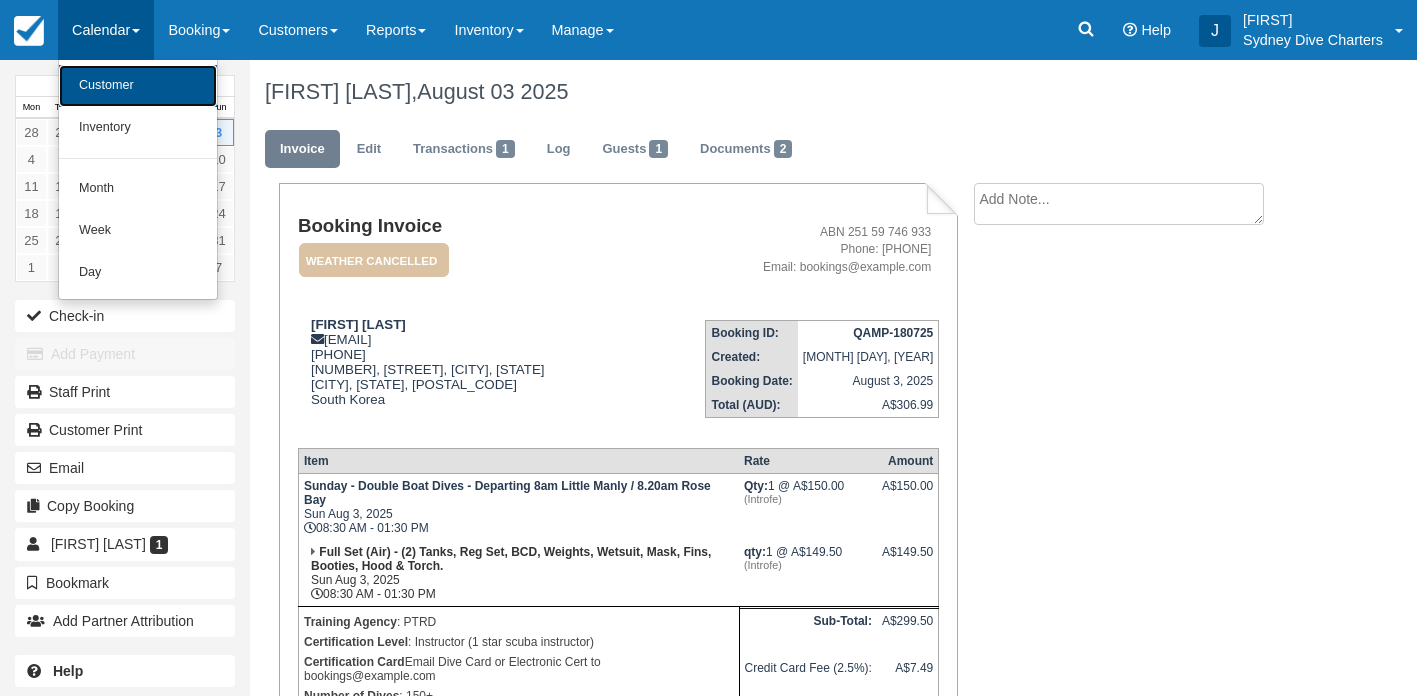 click on "Customer" at bounding box center (138, 86) 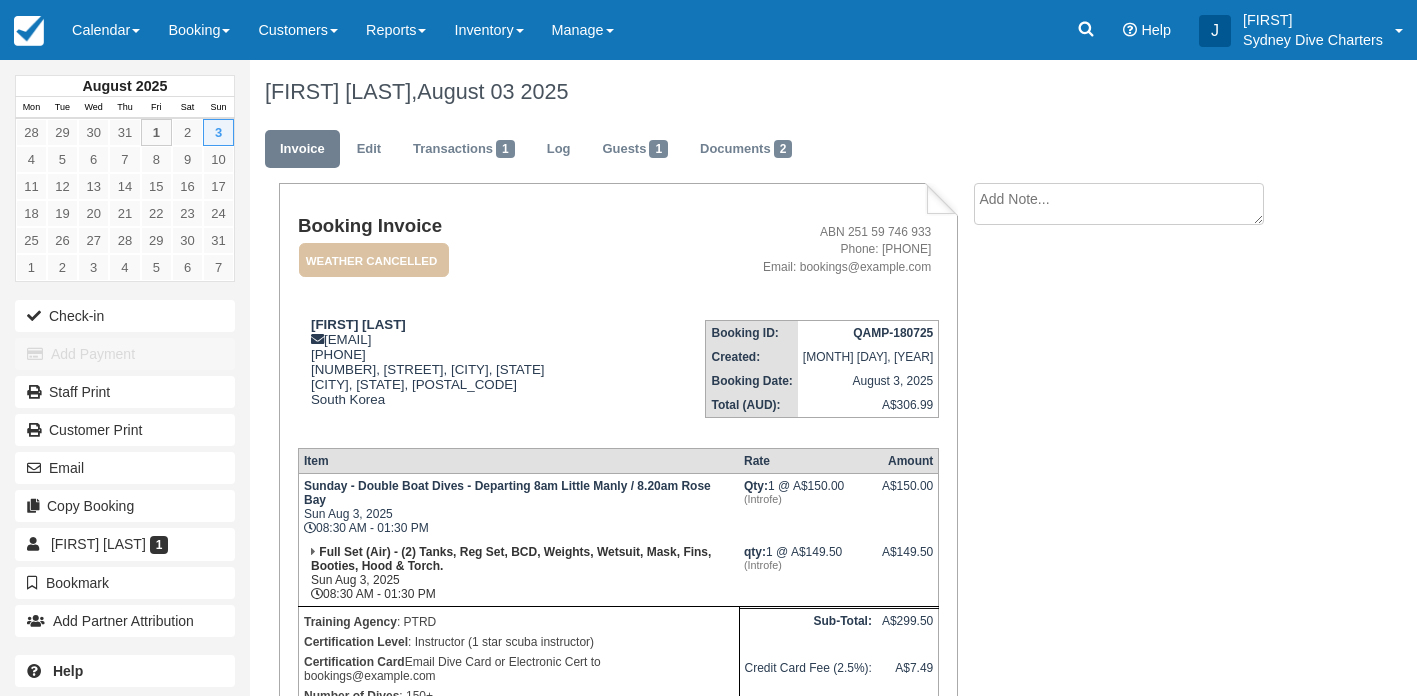click on "August 2025" at bounding box center [124, 86] 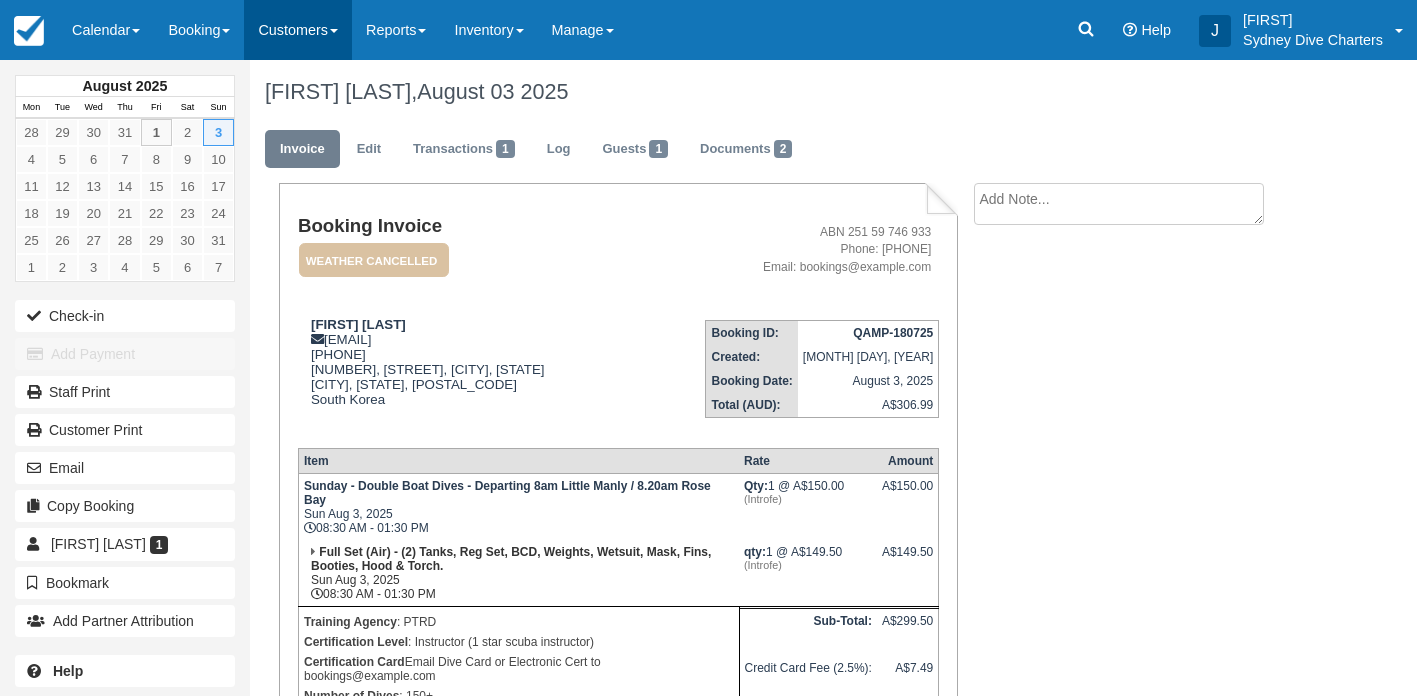 click on "Customers" at bounding box center (298, 30) 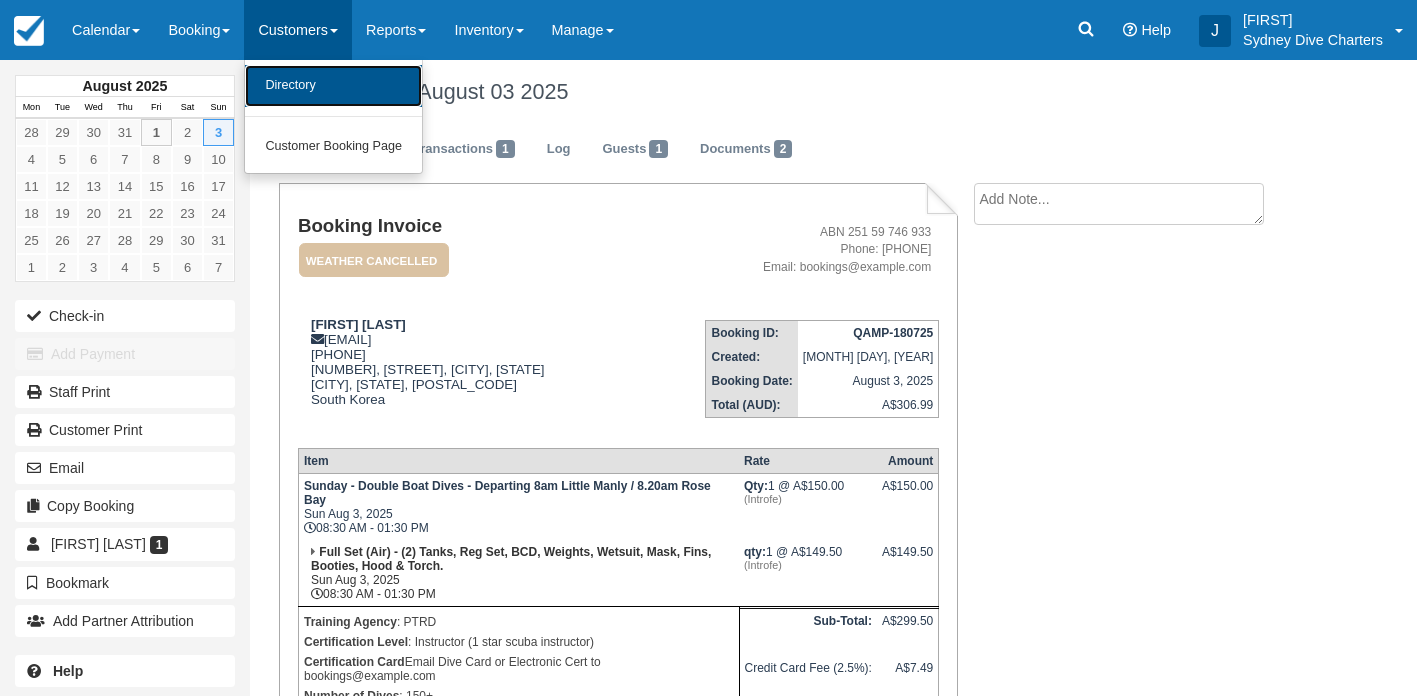 click on "Directory" at bounding box center [333, 86] 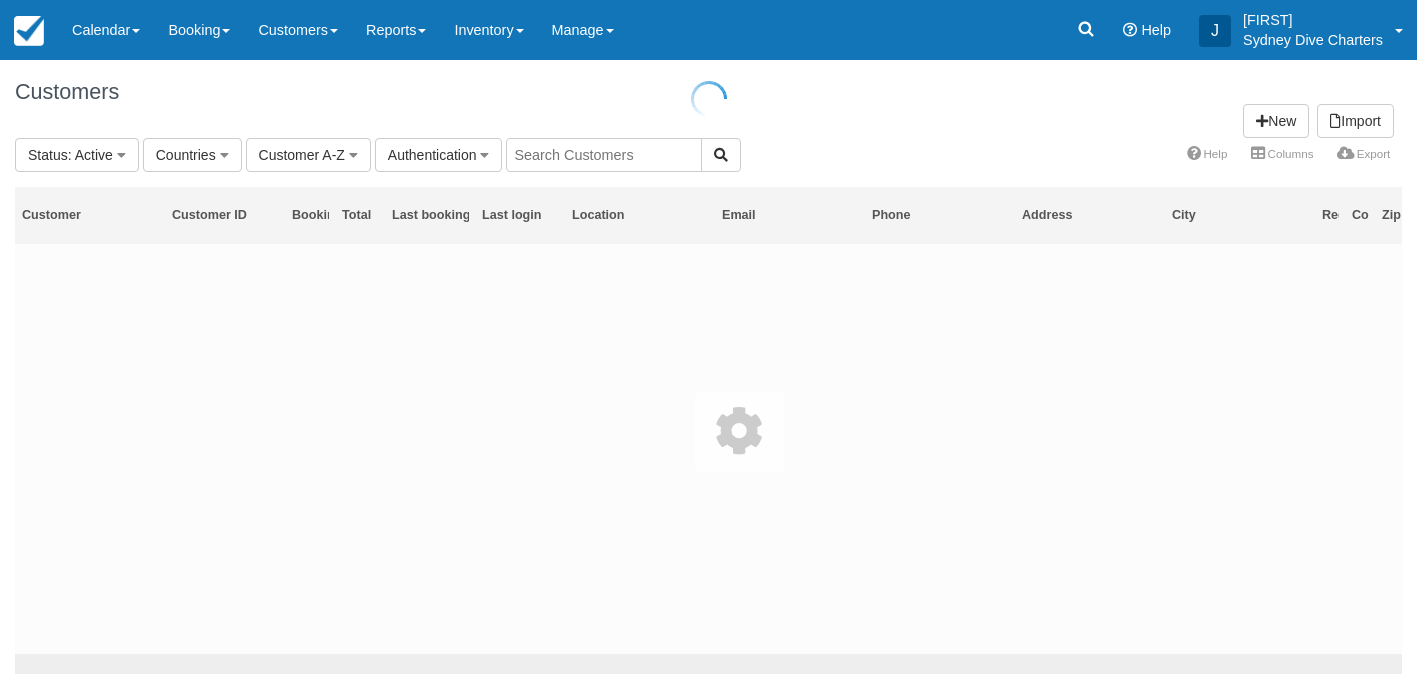 scroll, scrollTop: 0, scrollLeft: 0, axis: both 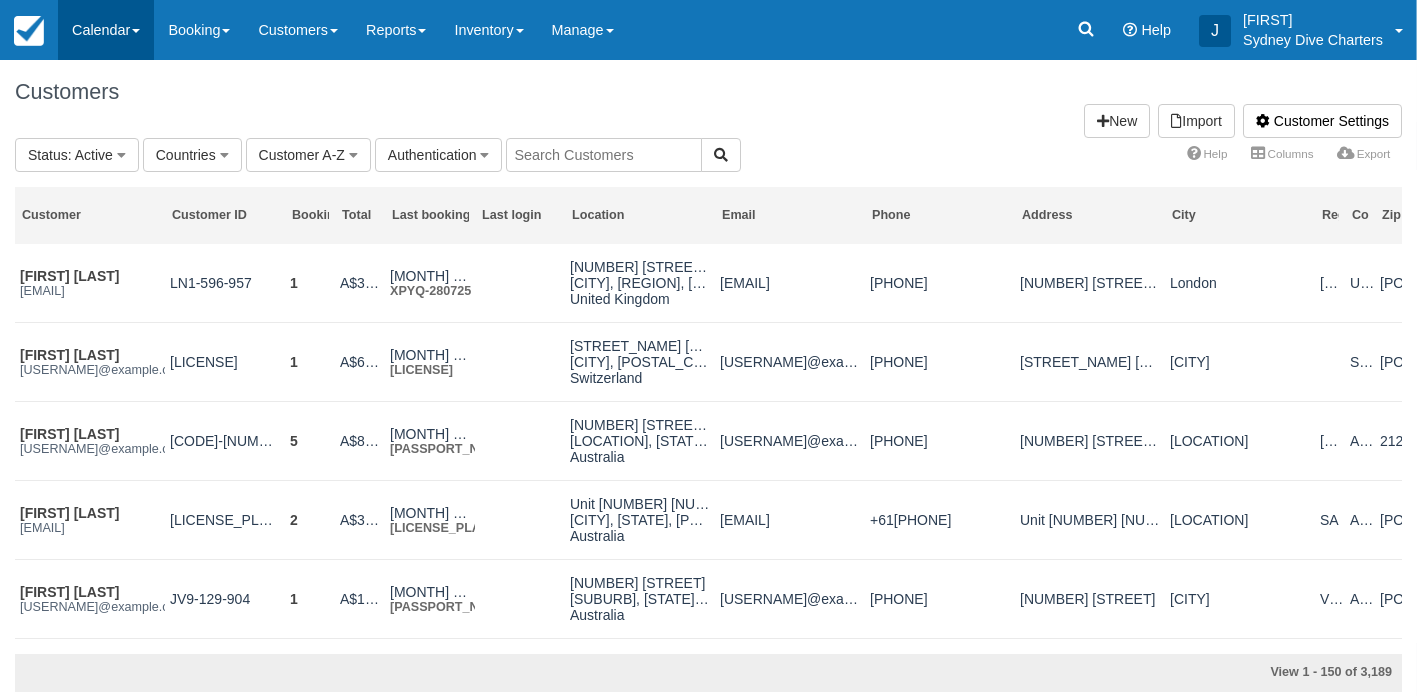 click on "Calendar" at bounding box center (106, 30) 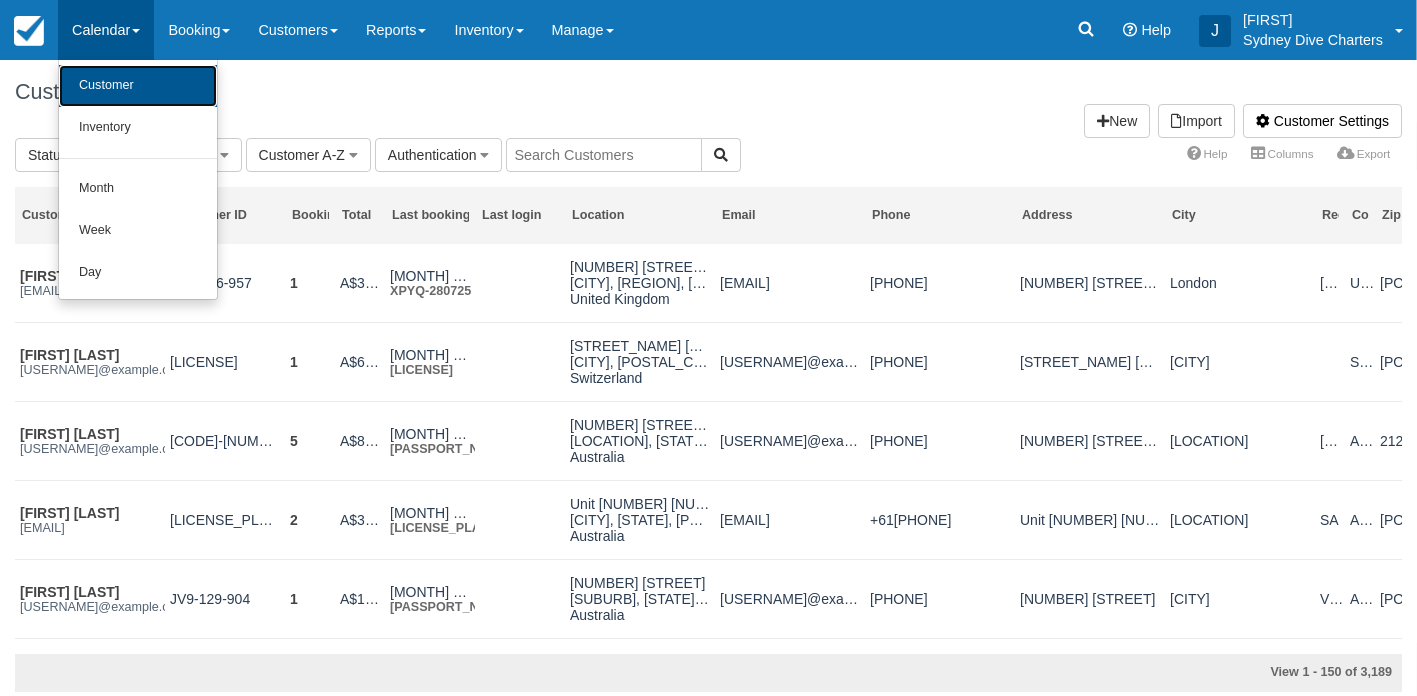 click on "Customer" at bounding box center [138, 86] 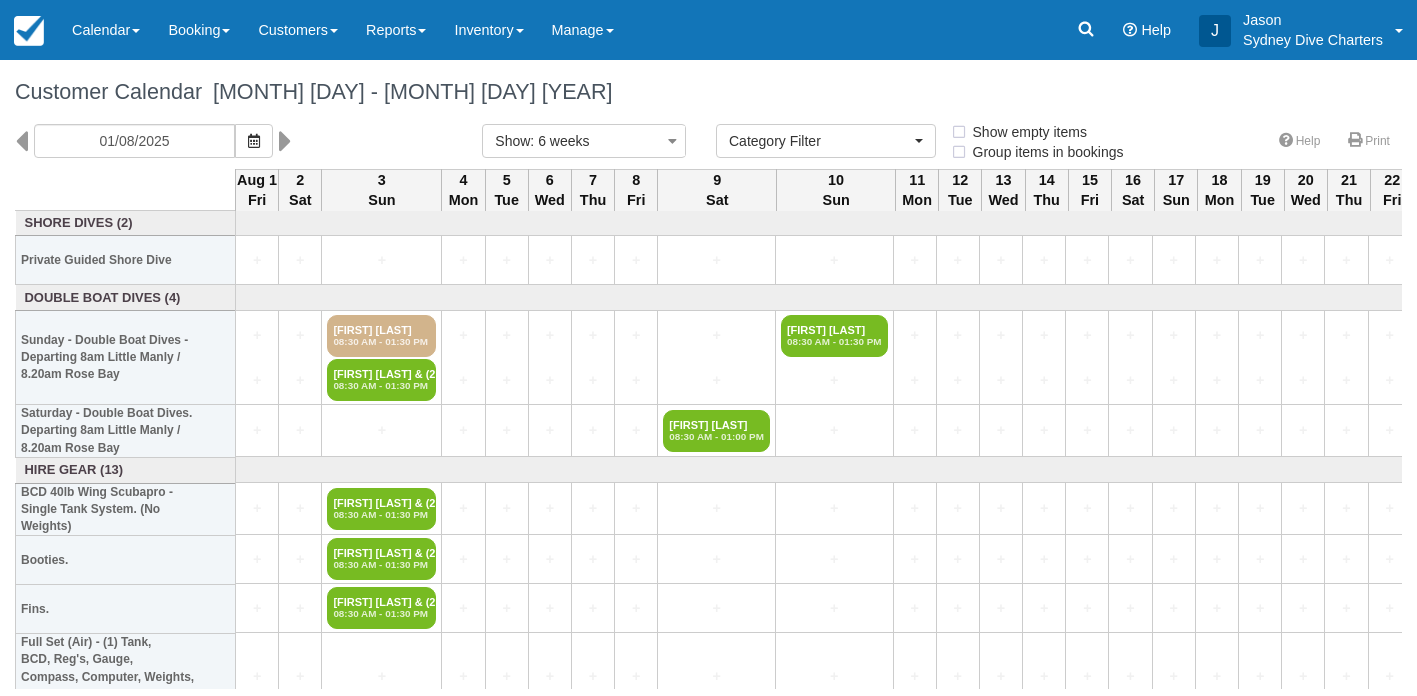 select 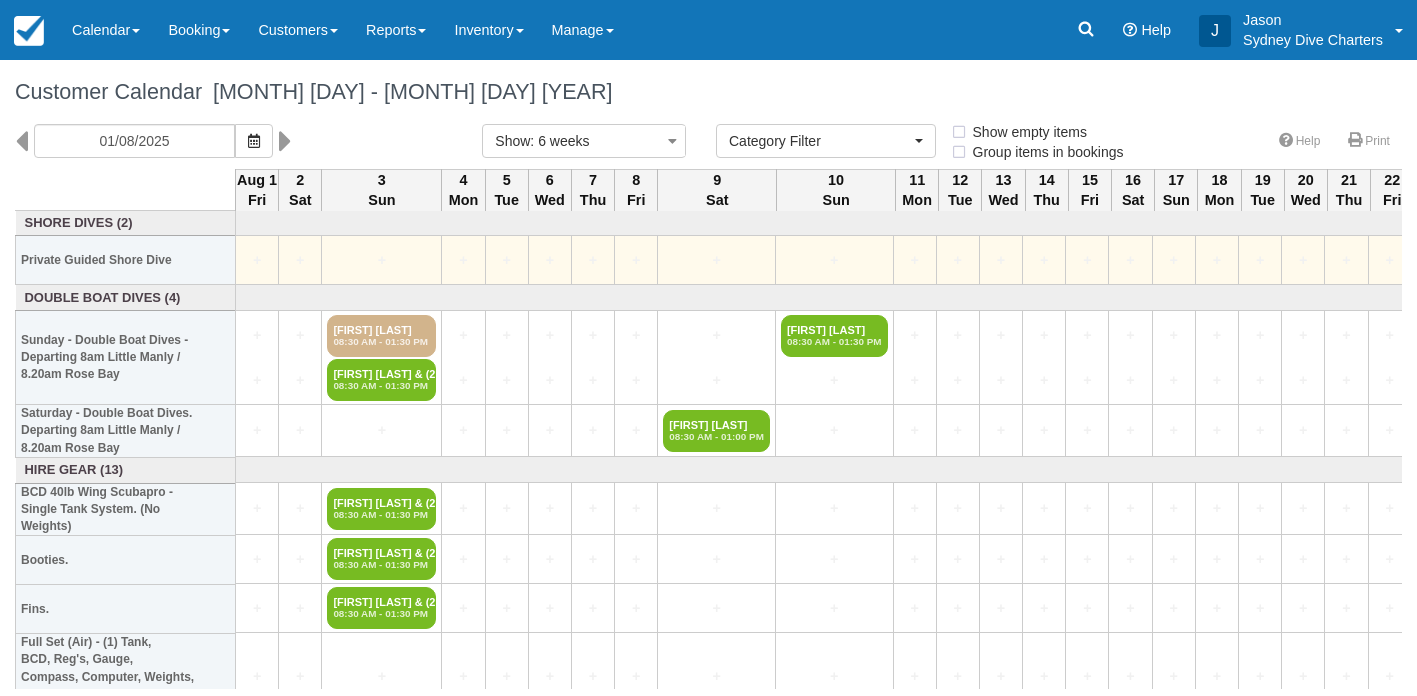scroll, scrollTop: 0, scrollLeft: 0, axis: both 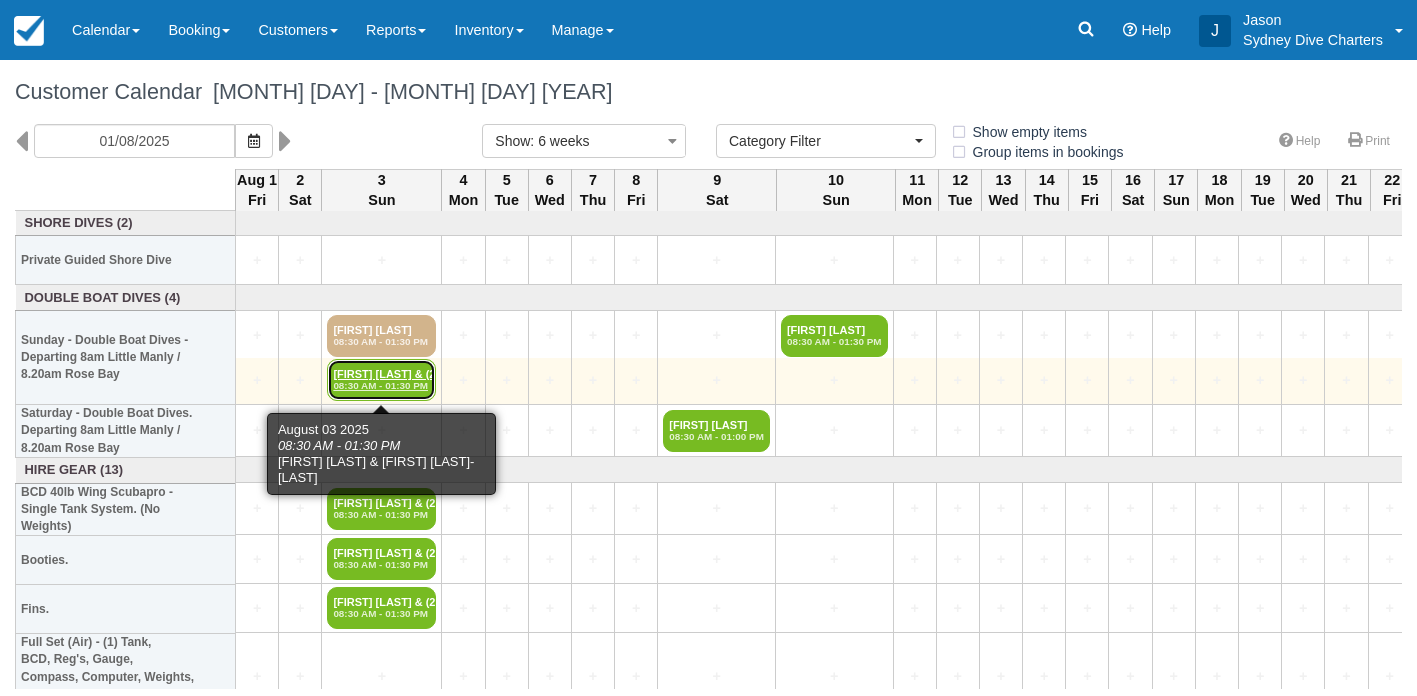 click on "[FIRST] [LAST] & (2) [TIME] - [TIME]" at bounding box center [381, 380] 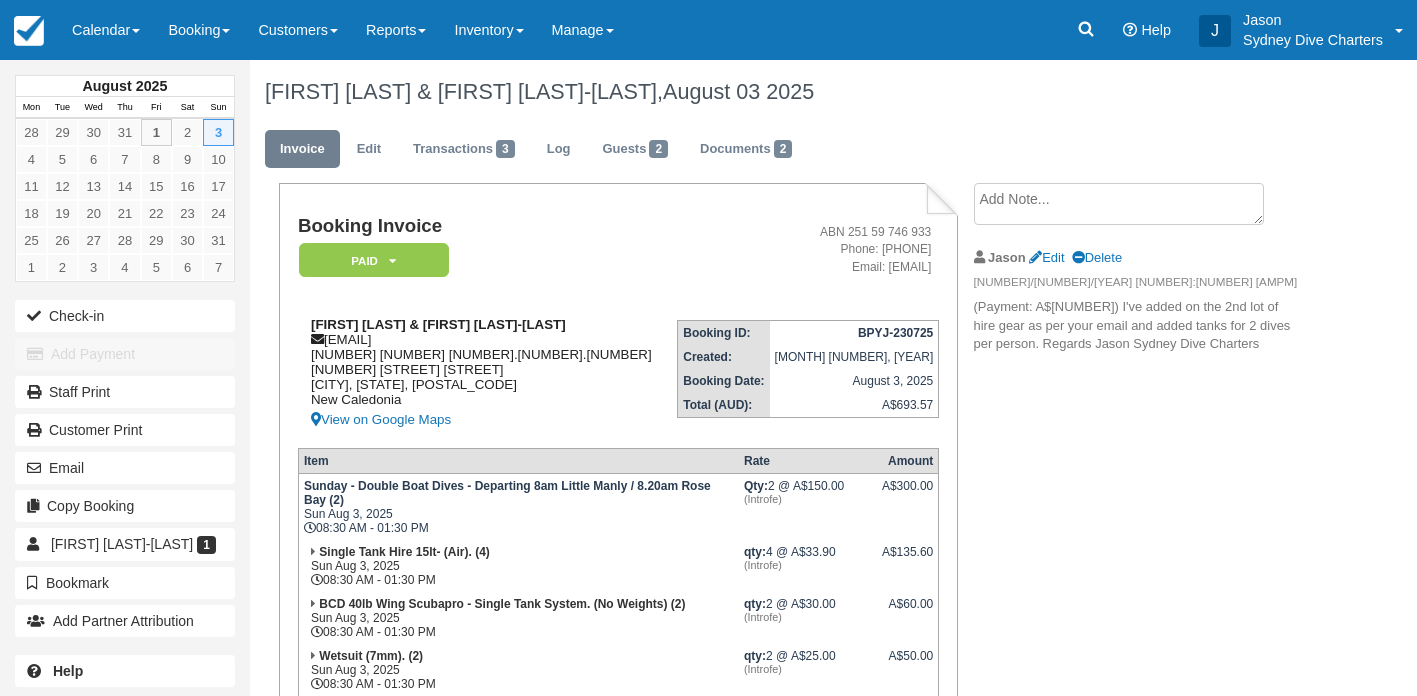 scroll, scrollTop: 0, scrollLeft: 0, axis: both 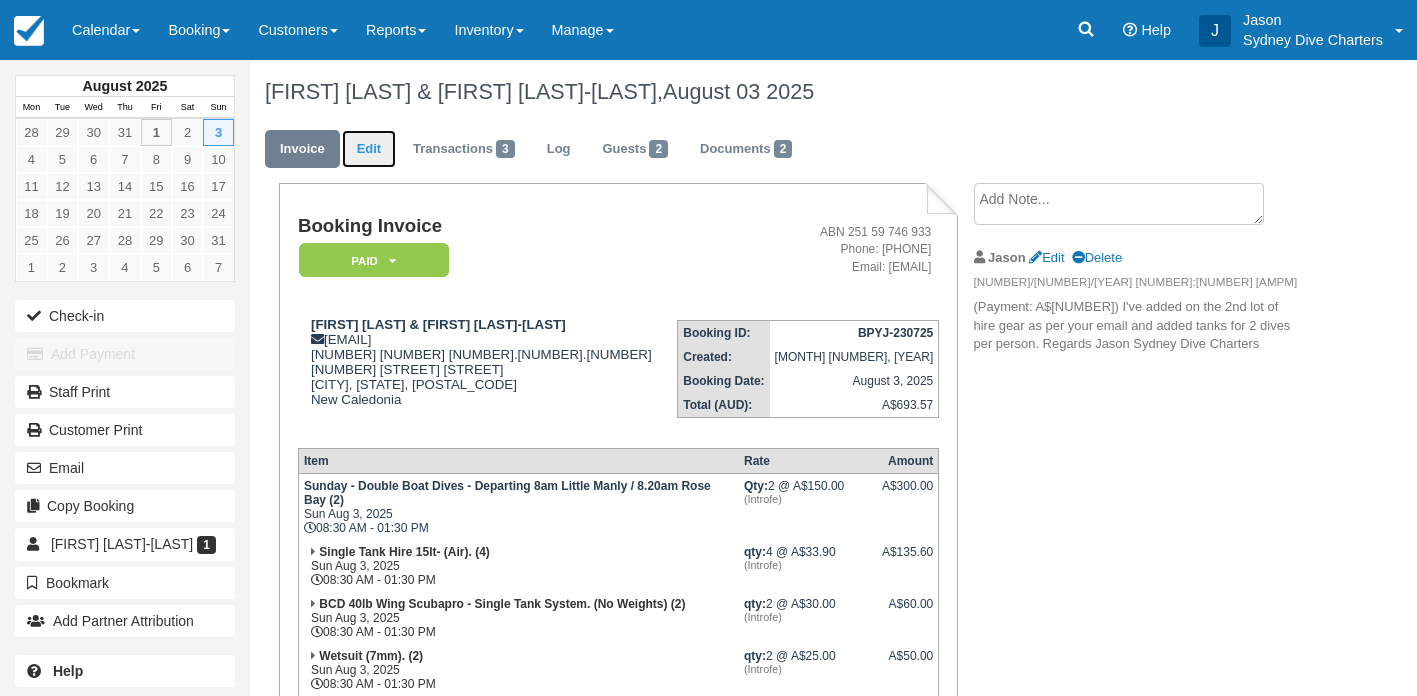 click on "Edit" at bounding box center (369, 149) 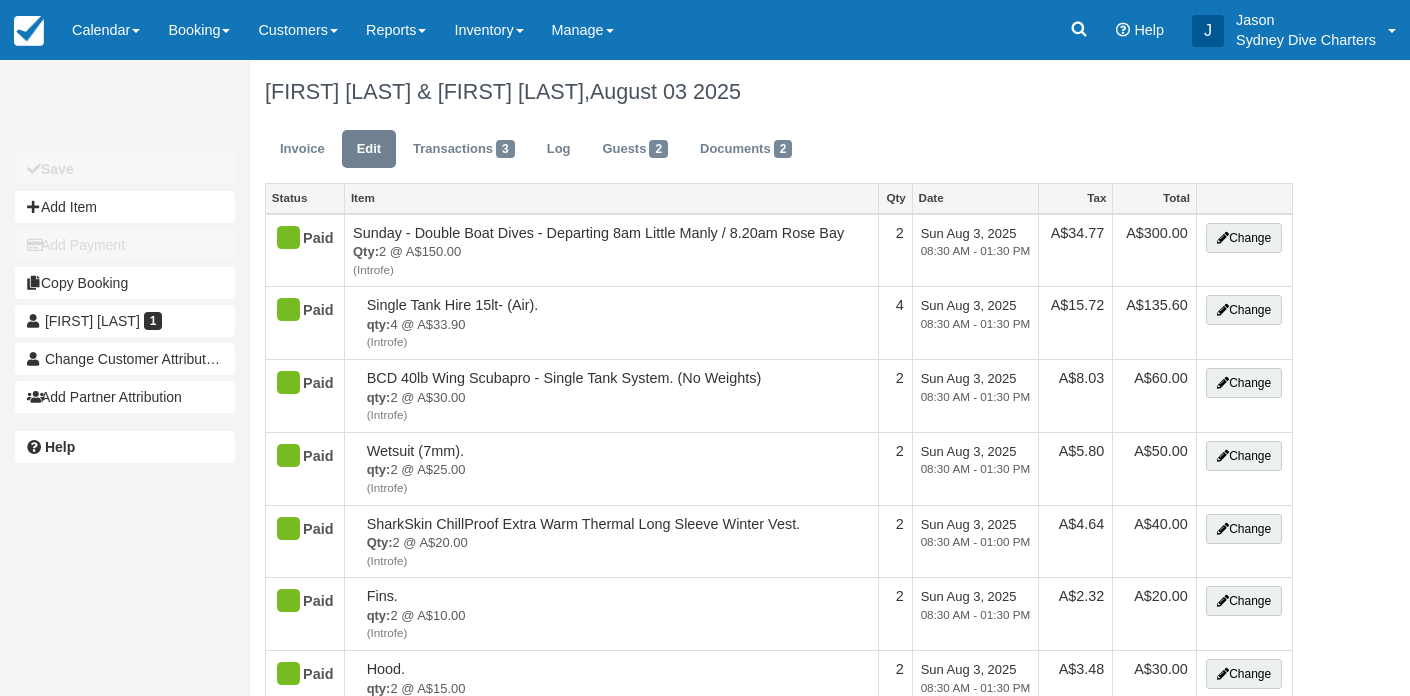 select on "Tropical" 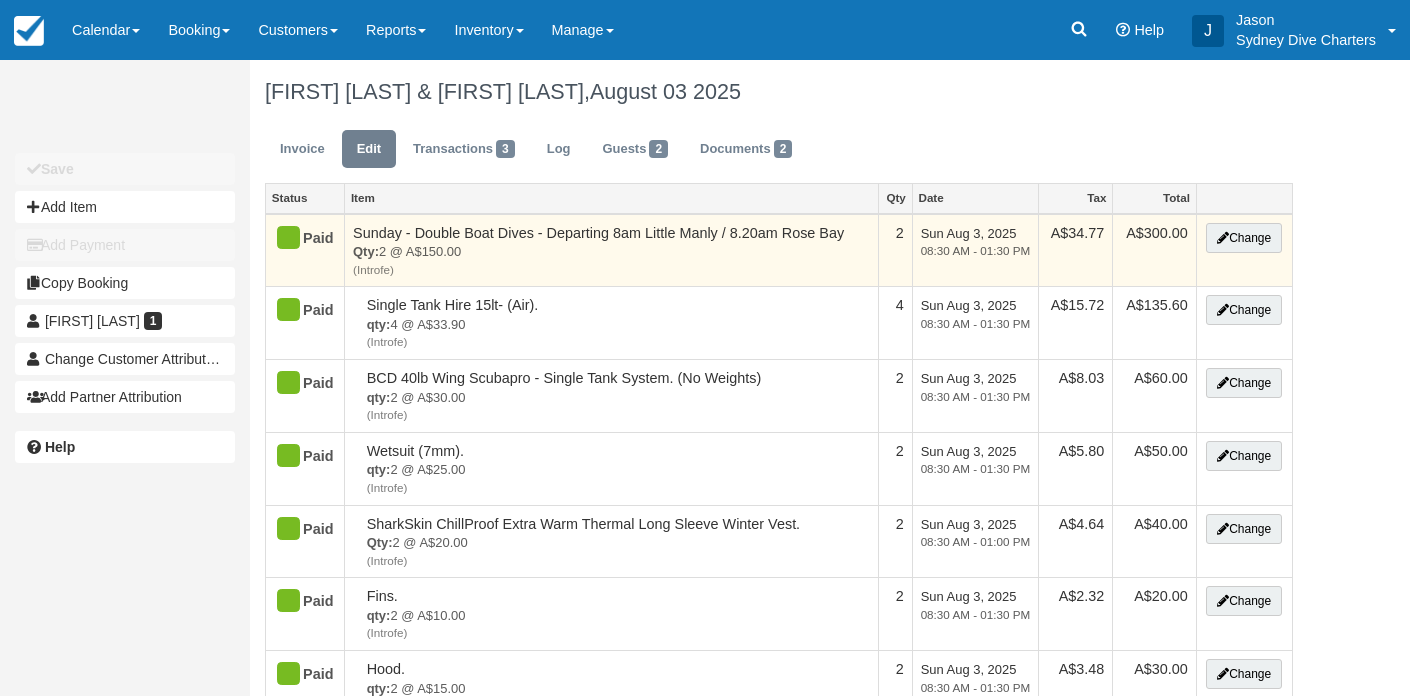 scroll, scrollTop: 0, scrollLeft: 0, axis: both 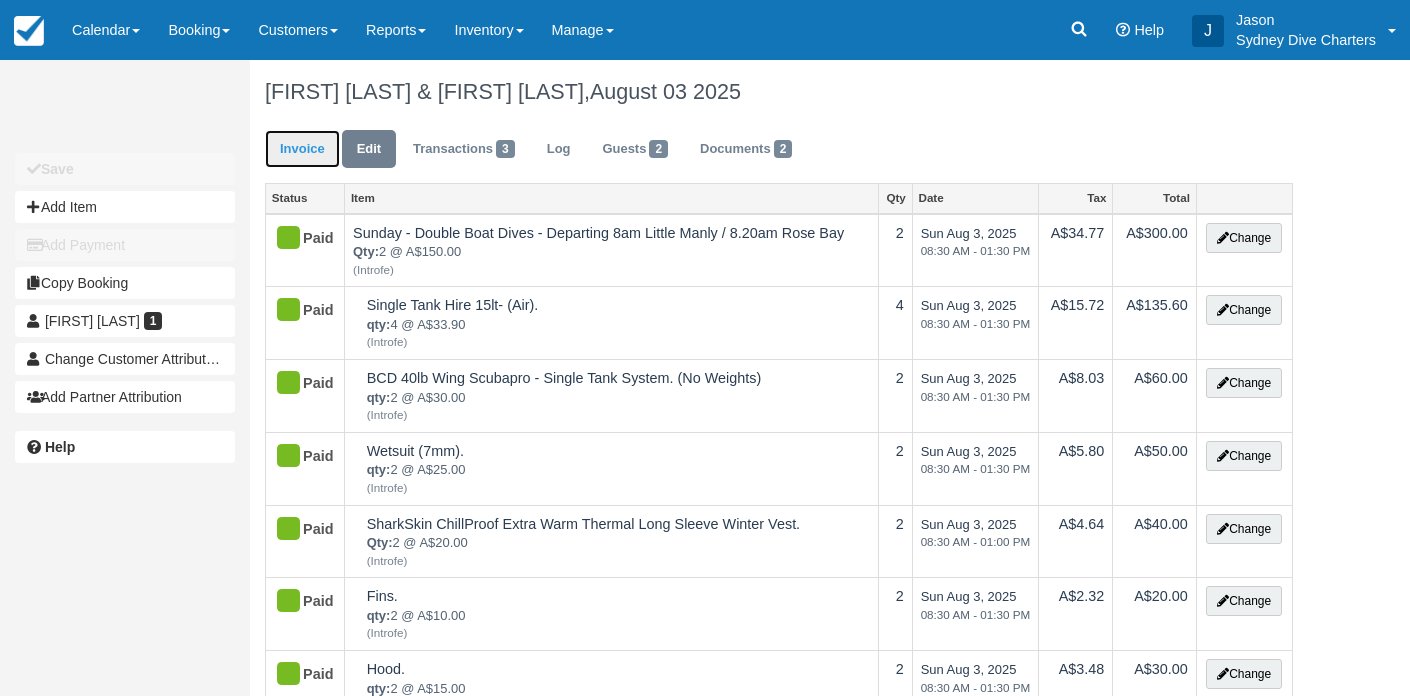 click on "Invoice" at bounding box center (302, 149) 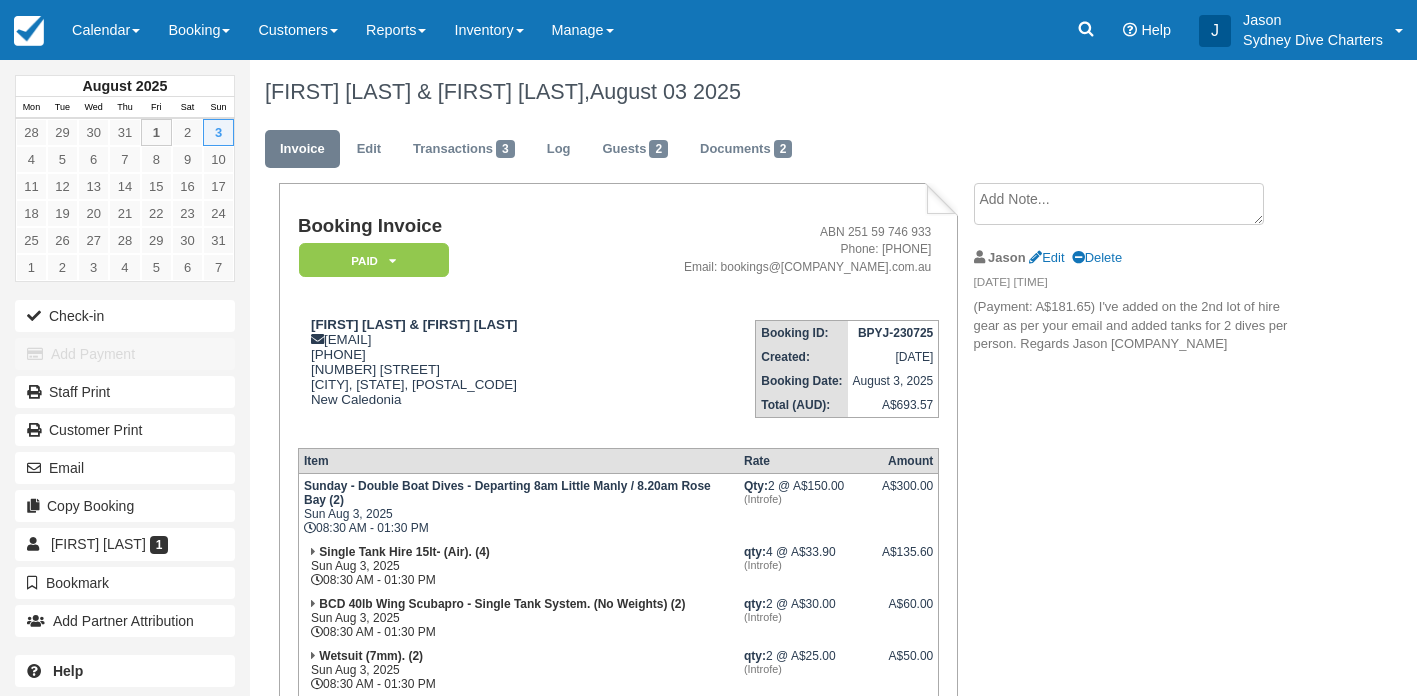scroll, scrollTop: 0, scrollLeft: 0, axis: both 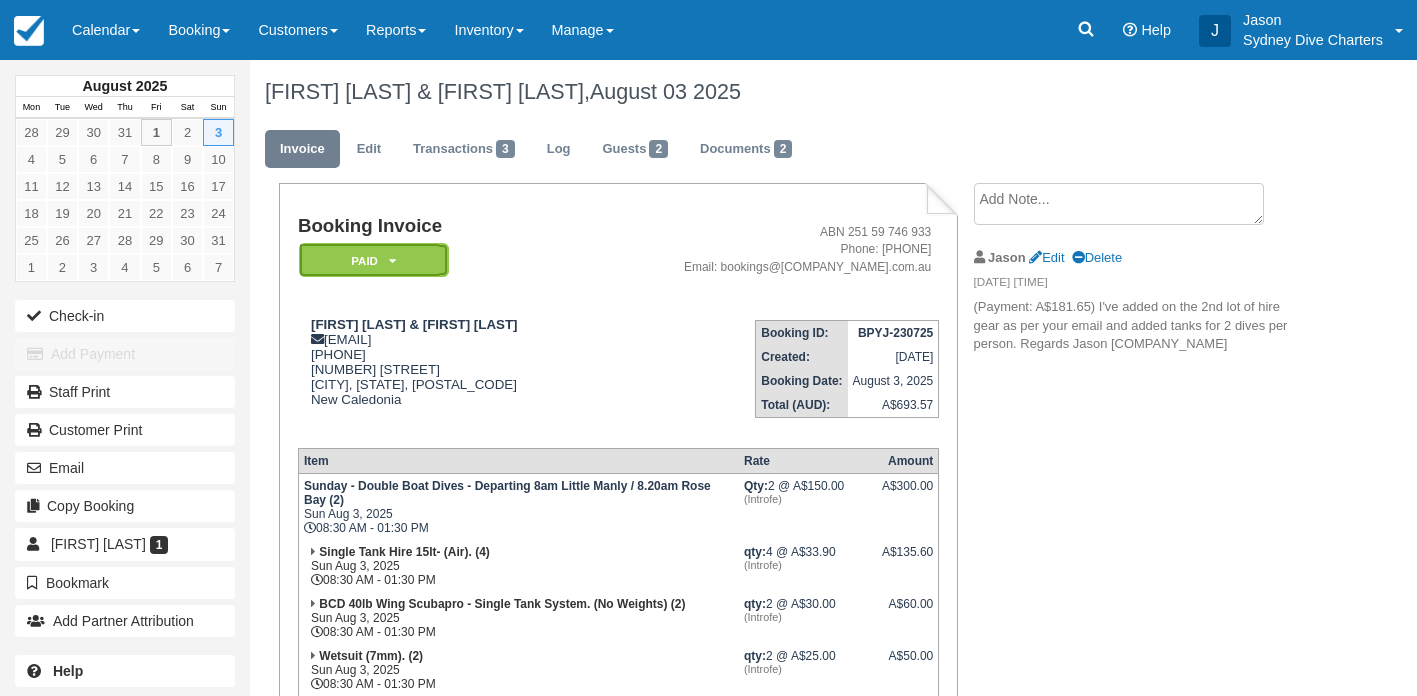 click on "Paid" at bounding box center [374, 260] 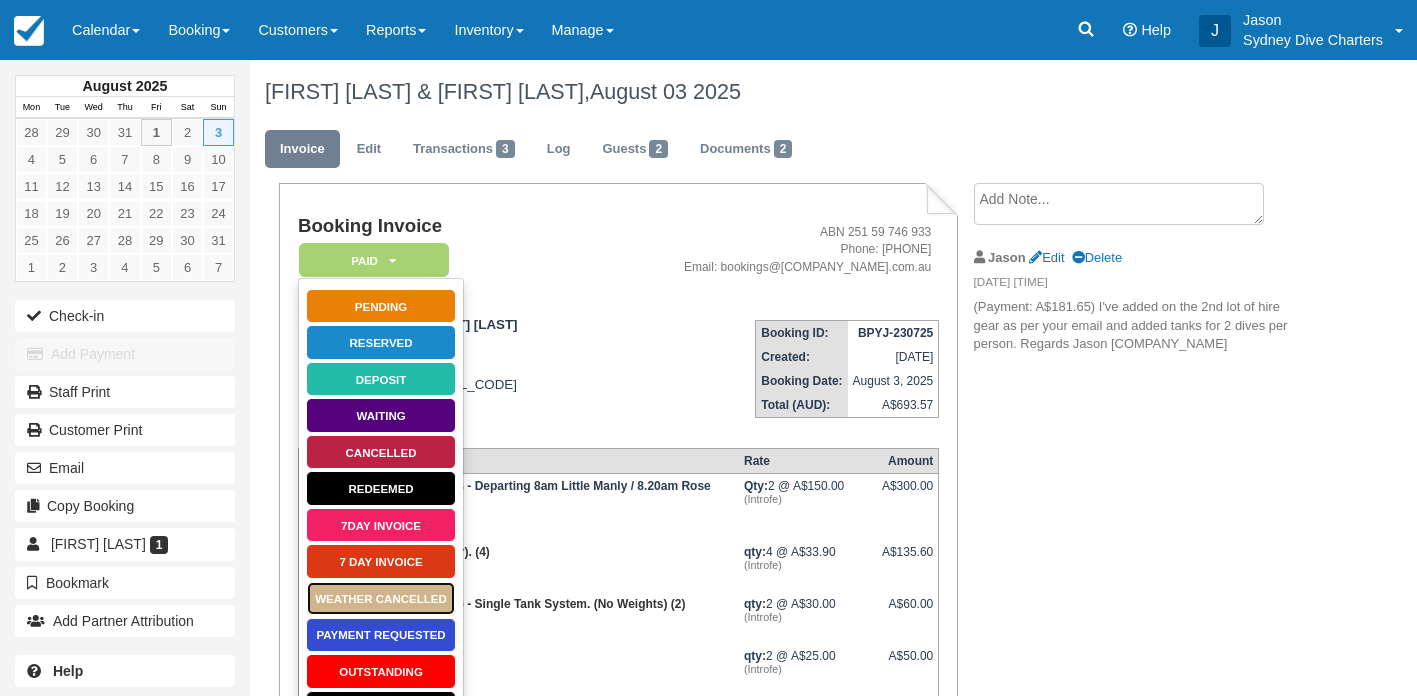 click on "WEATHER CANCELLED" at bounding box center (381, 598) 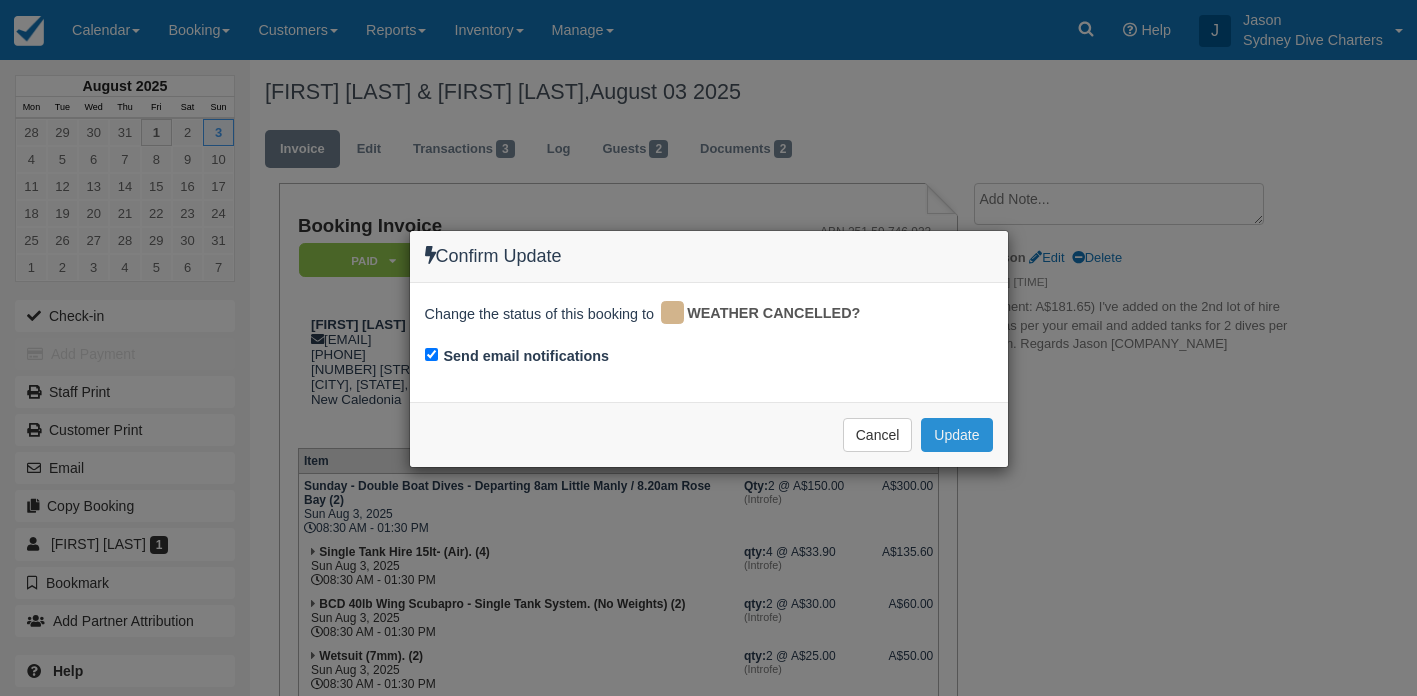click on "Update" at bounding box center [956, 435] 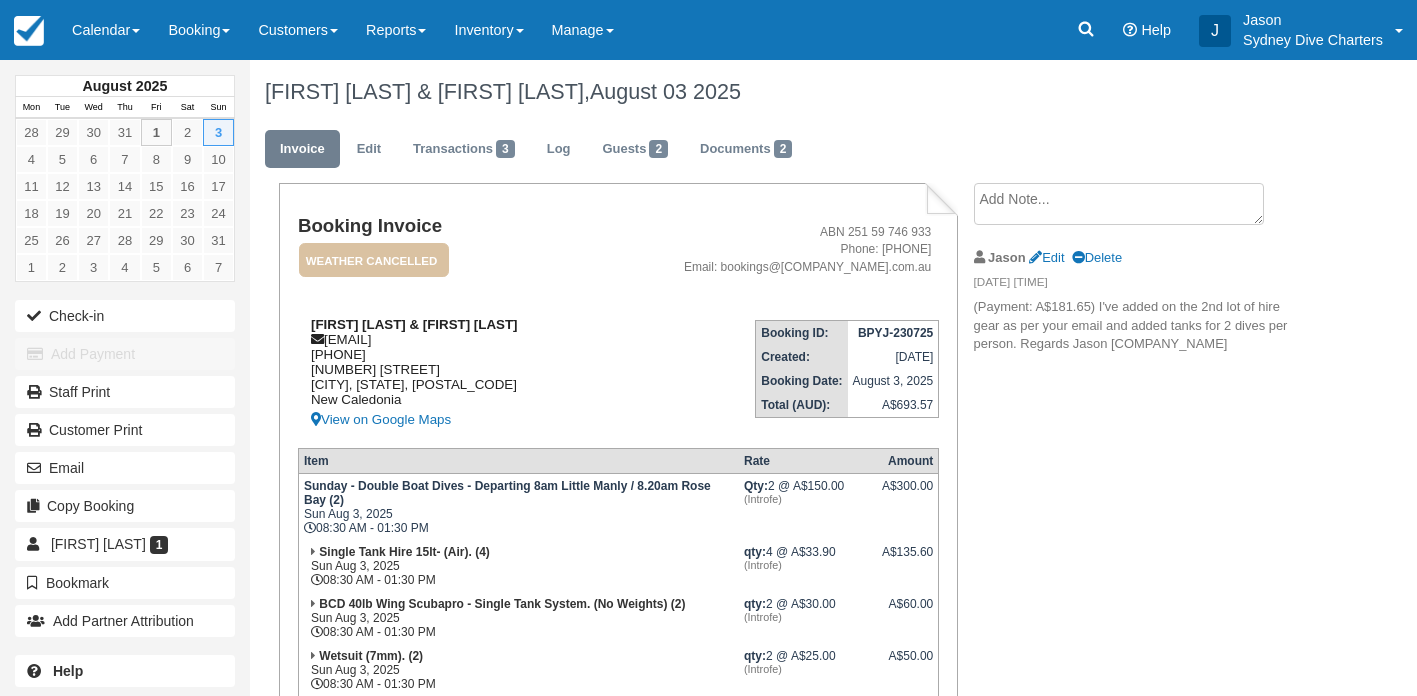 drag, startPoint x: 515, startPoint y: 344, endPoint x: 332, endPoint y: 345, distance: 183.00273 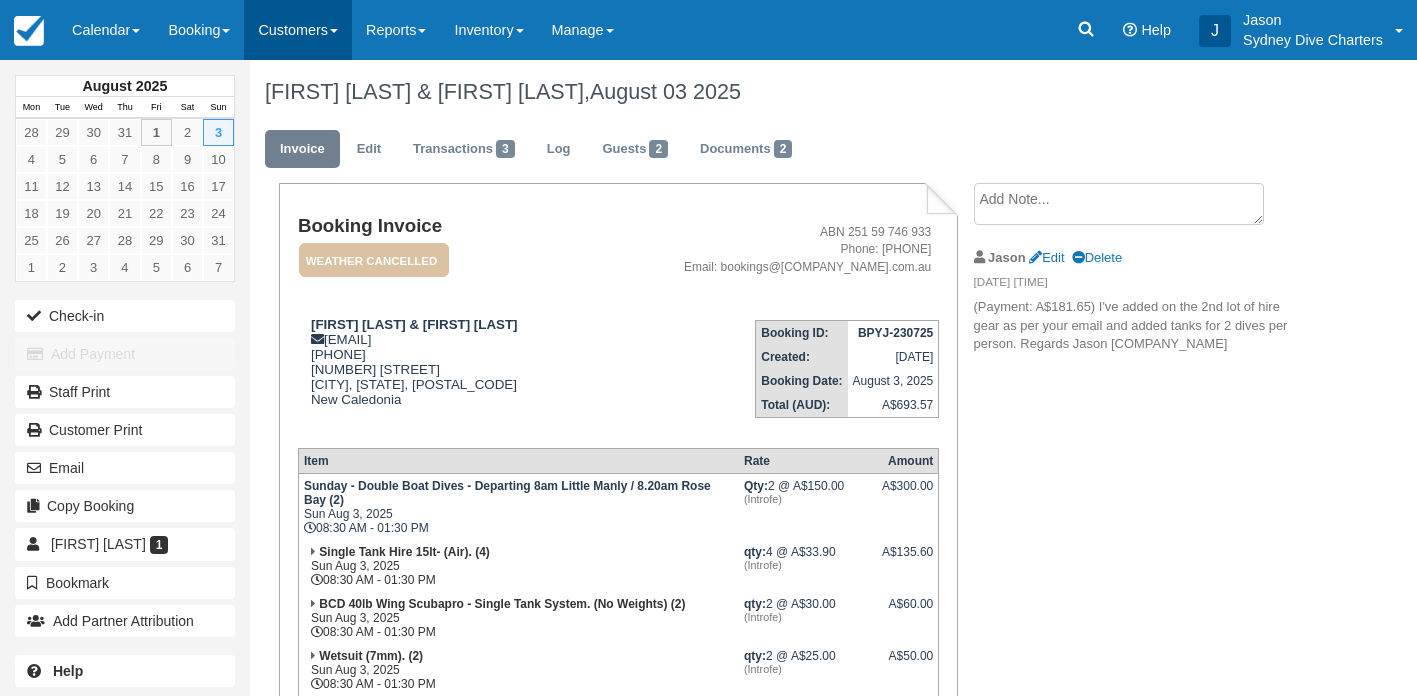 copy on "[EMAIL]" 